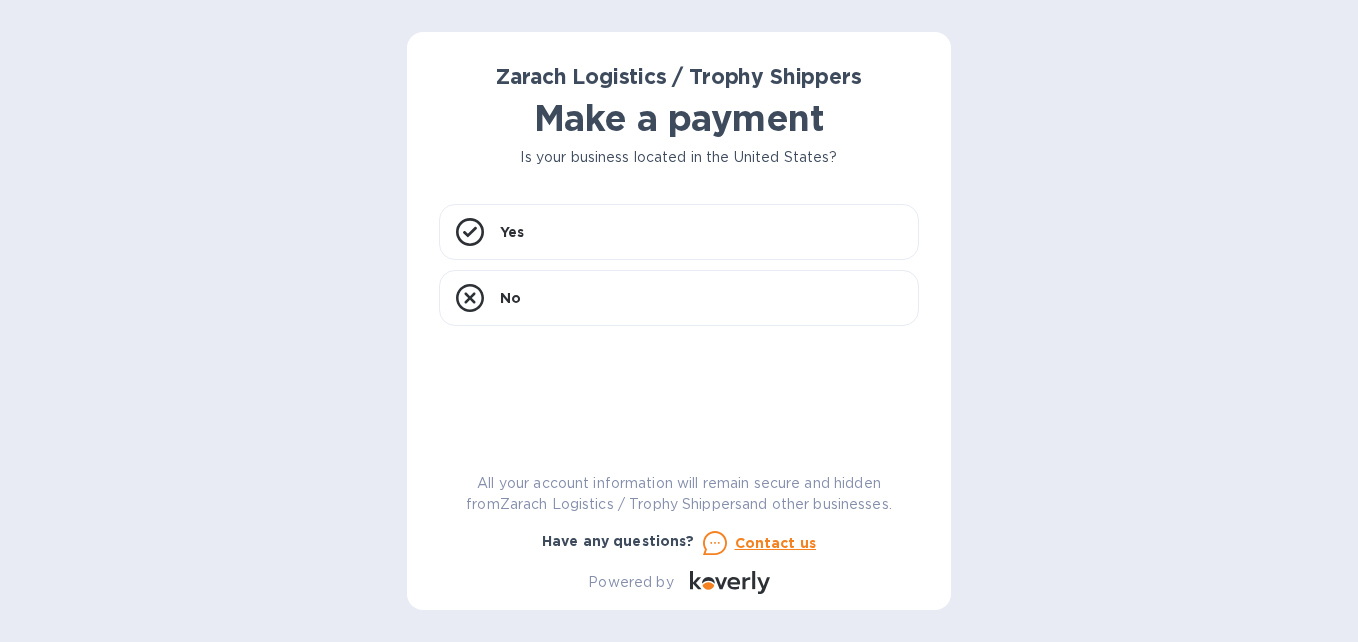 scroll, scrollTop: 0, scrollLeft: 0, axis: both 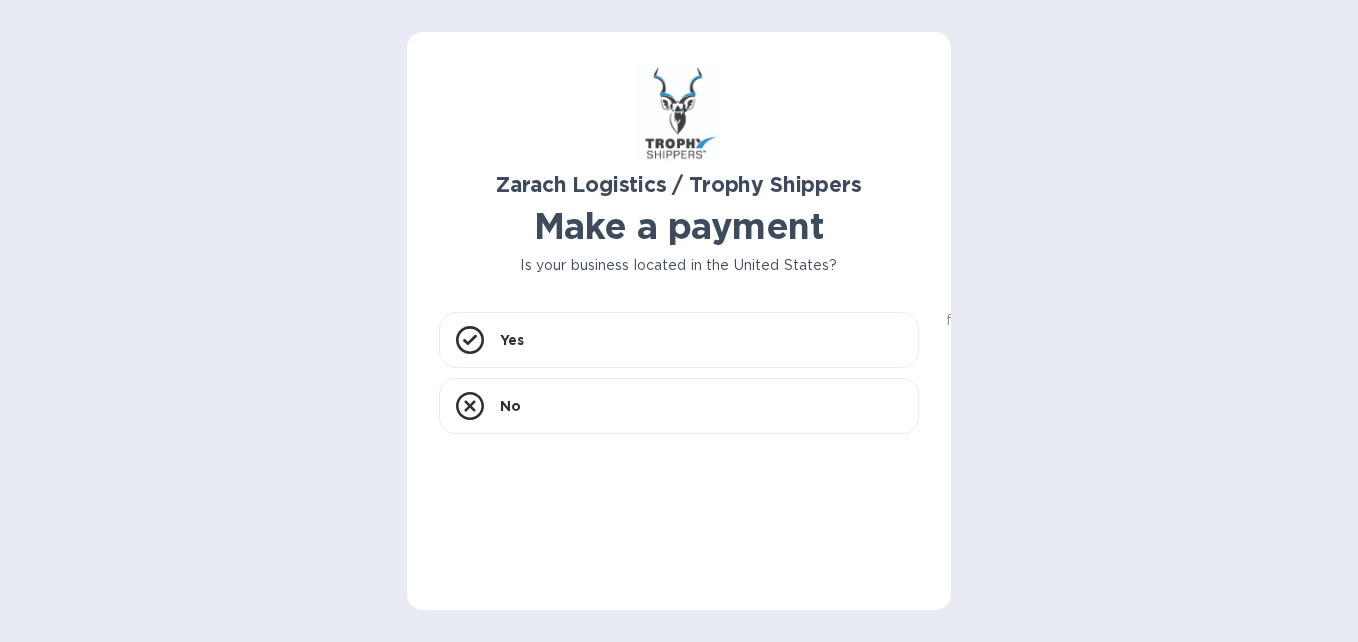 click on "Make a payment" at bounding box center [679, 226] 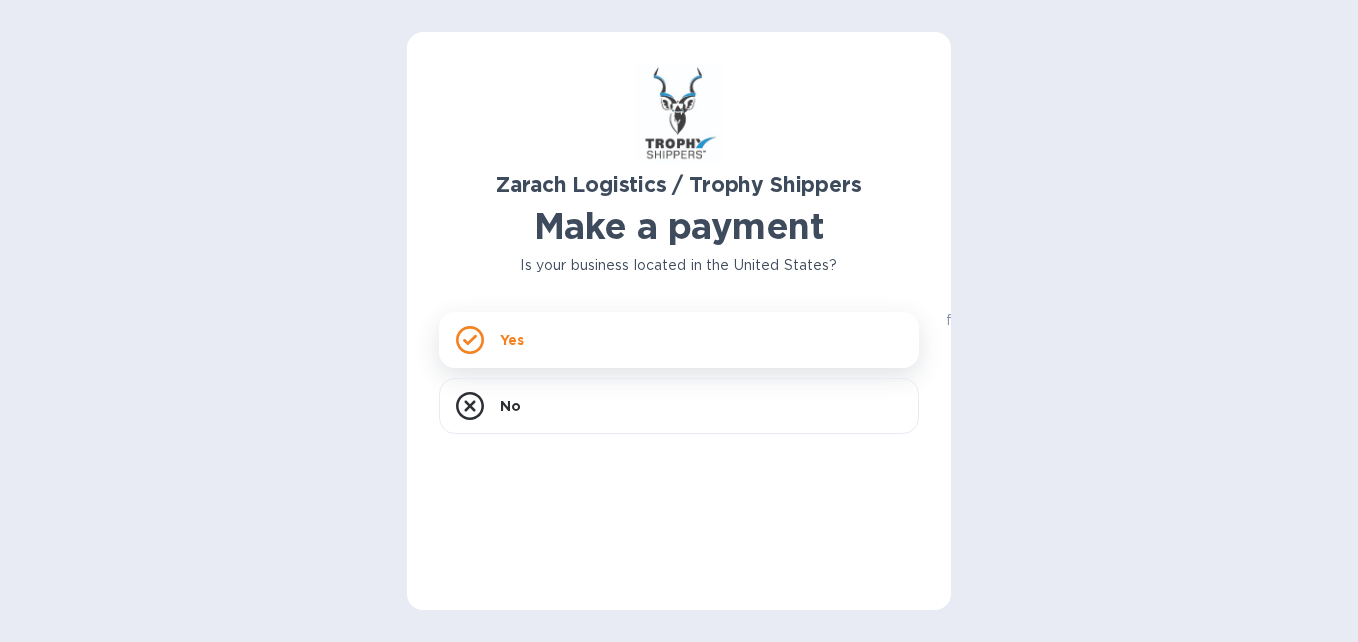 click 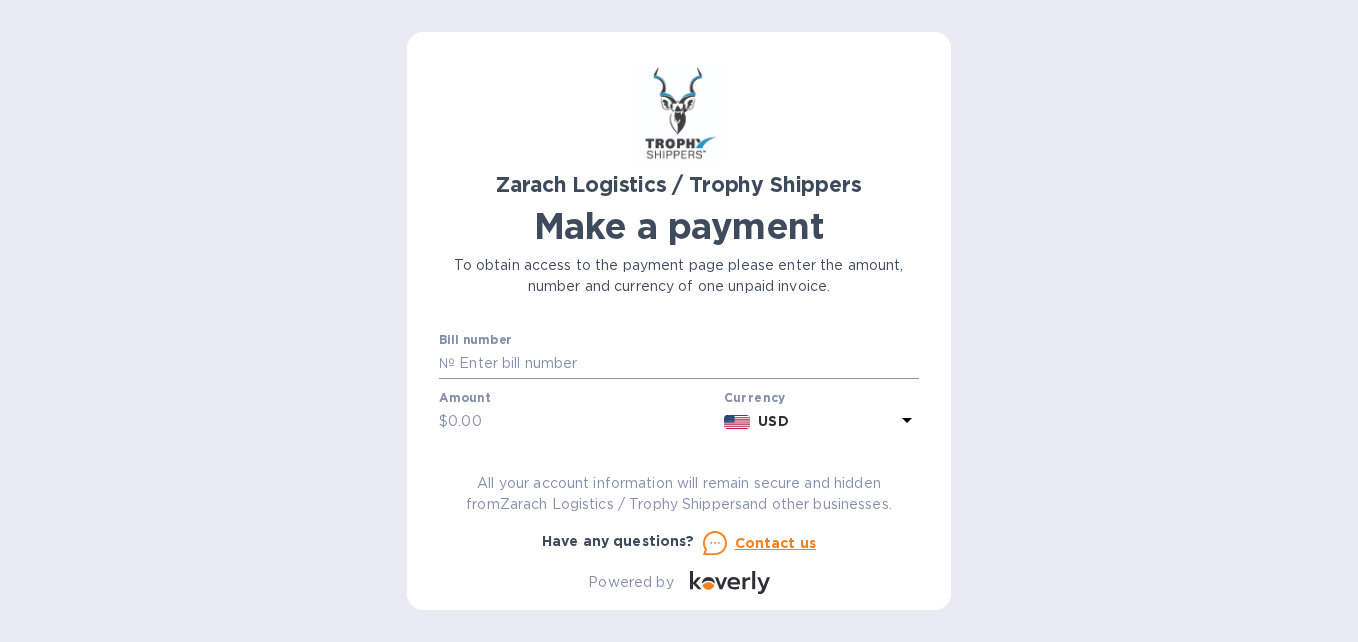 click at bounding box center (687, 364) 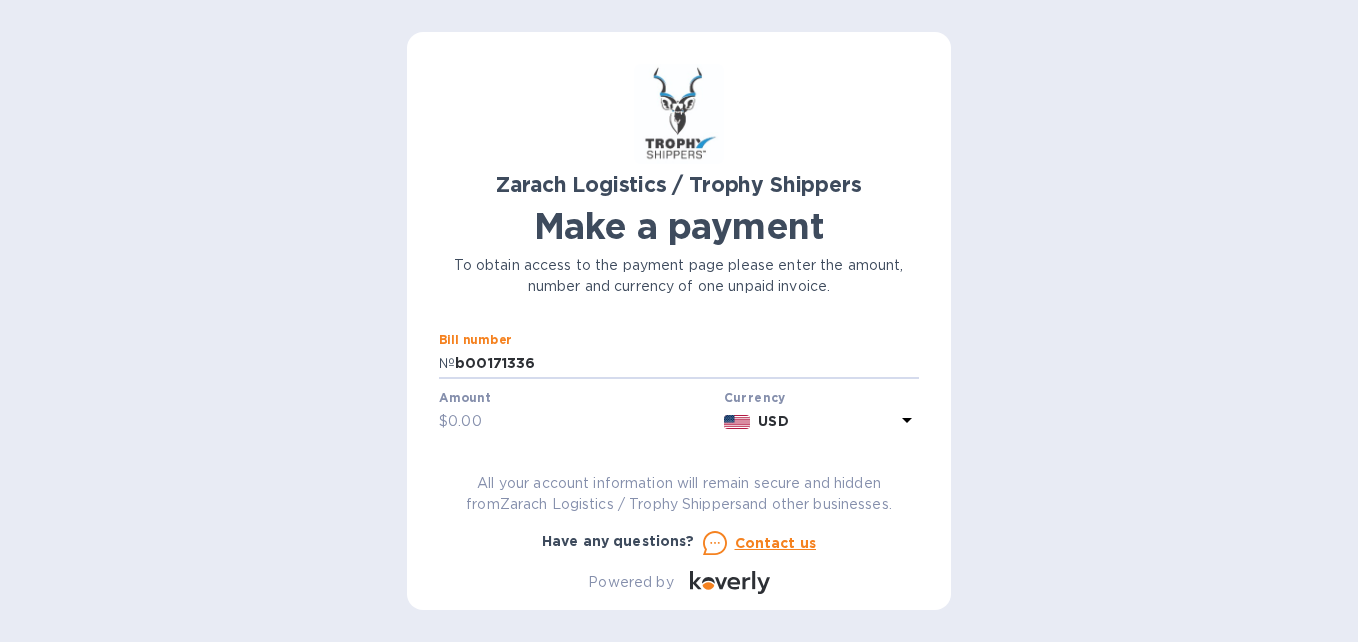 type on "b00171336" 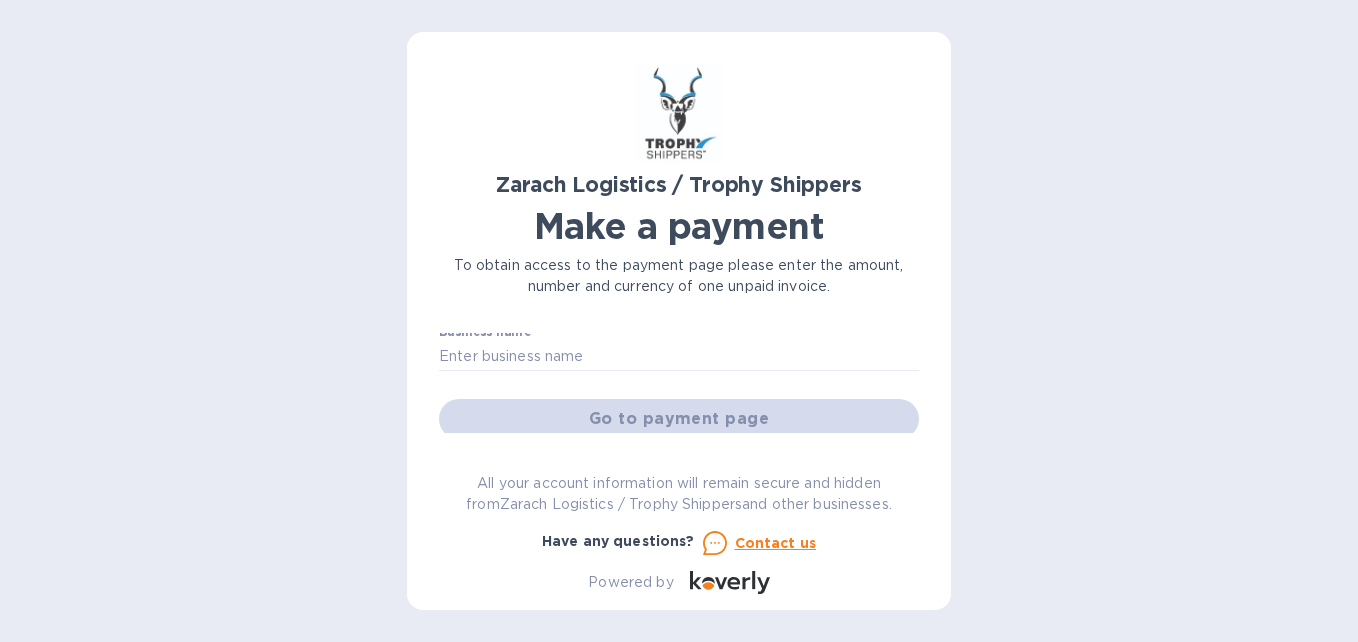 scroll, scrollTop: 107, scrollLeft: 0, axis: vertical 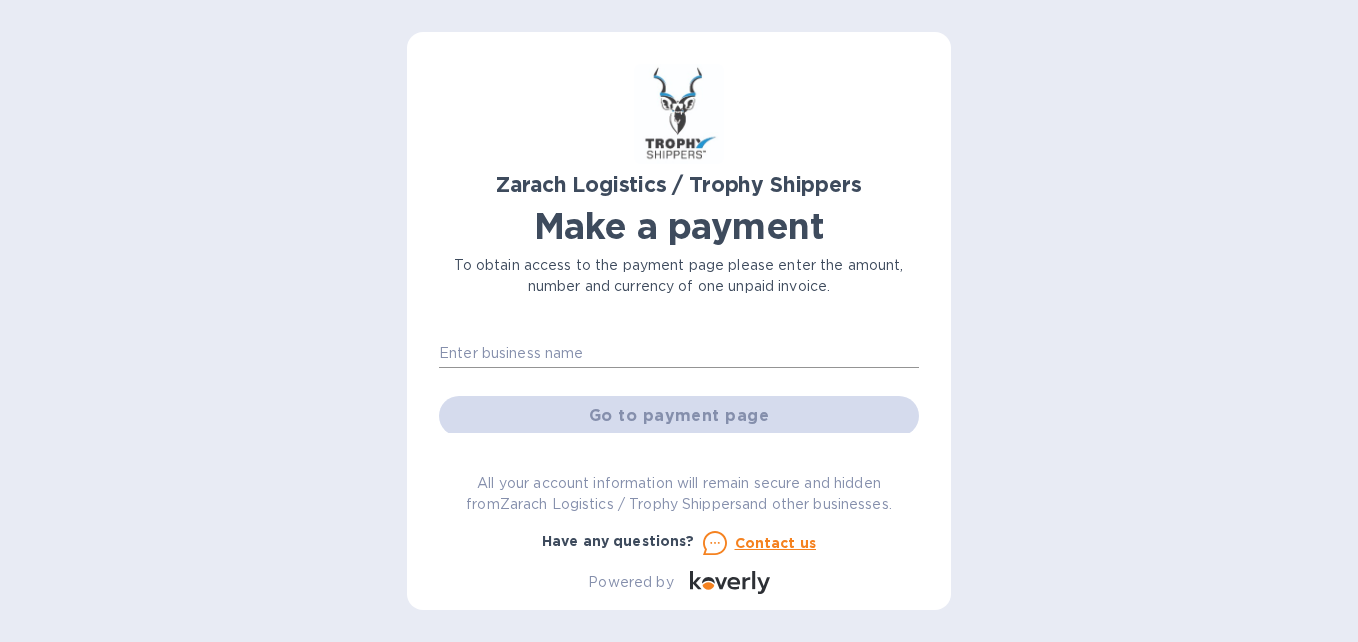 type on "1,689.36" 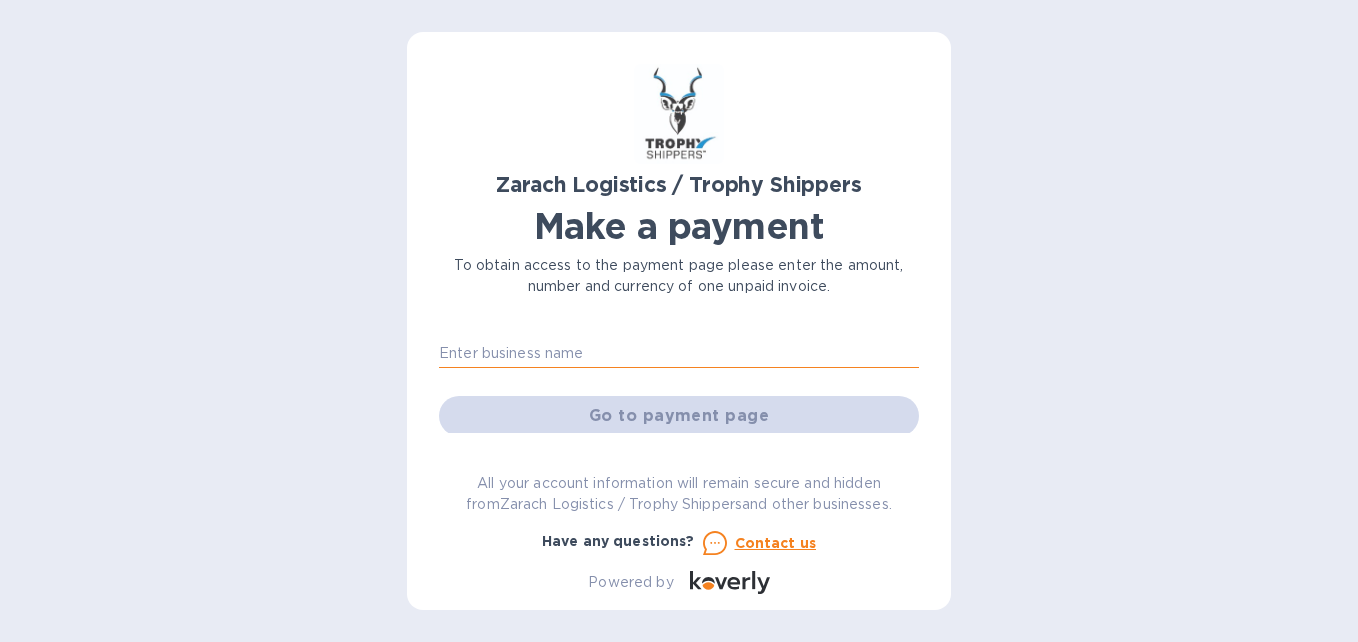 click at bounding box center [679, 353] 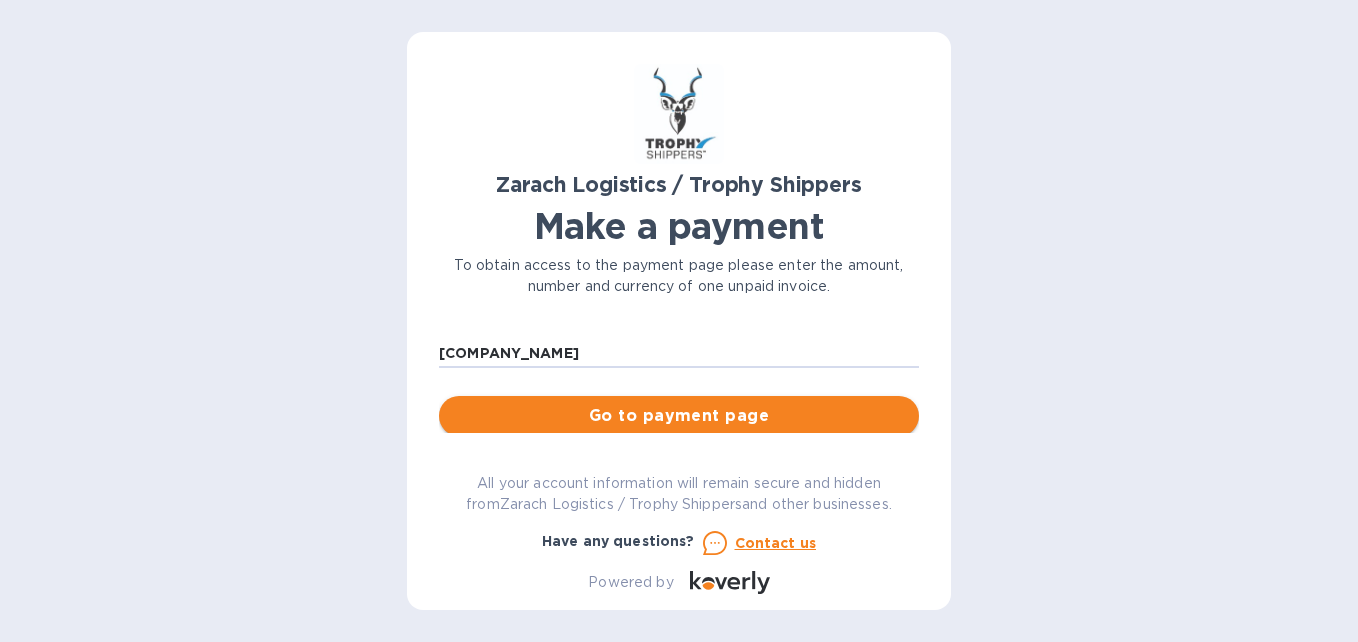 type on "[COMPANY_NAME]" 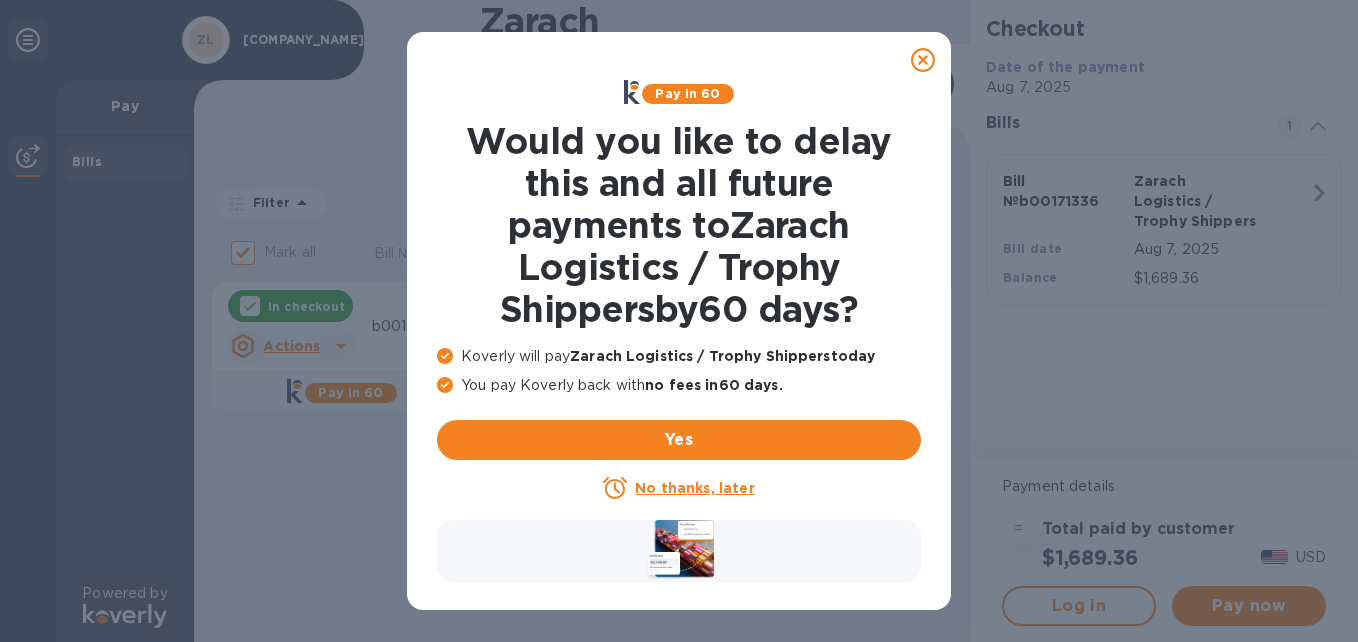 click on "No thanks, later" at bounding box center (694, 488) 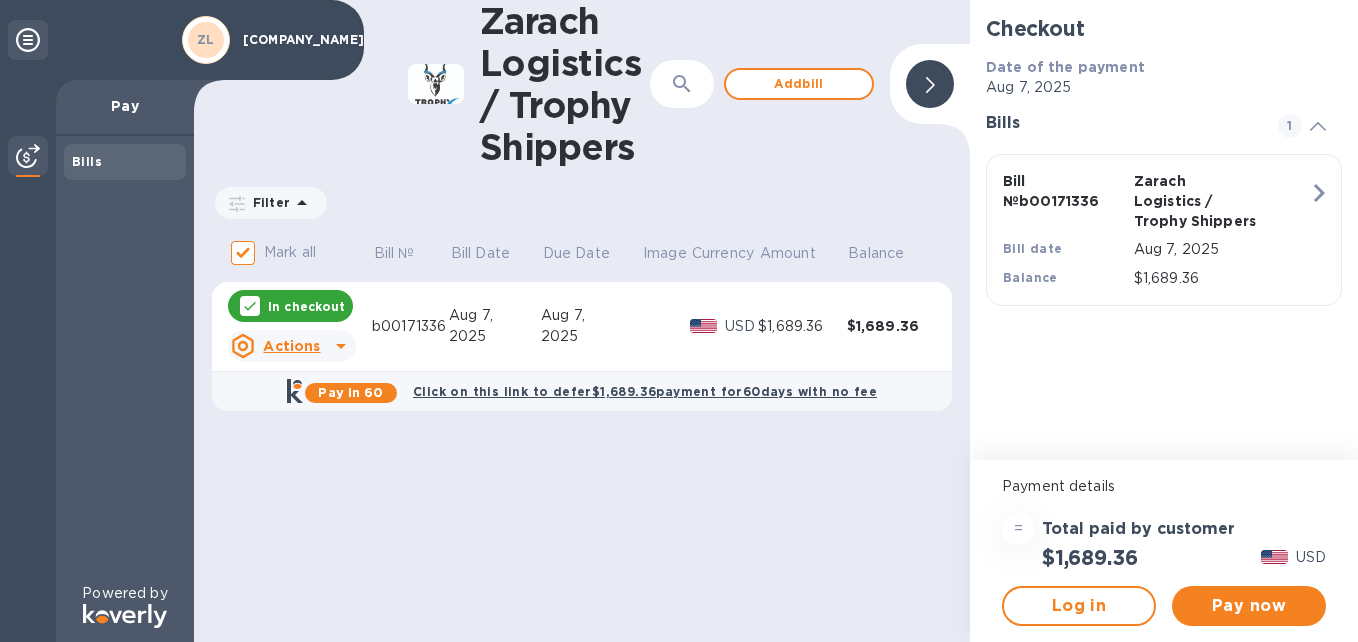 click on "[COMPANY_NAME] / [COMPANY_NAME] ​ Add   bill Filter Amount   Mark all Bill № Bill Date Due Date Image Currency Amount Balance In checkout Actions [ACCOUNT_NUMBER] Aug 7, 2025 Aug 7, 2025 USD [PRICE] [PRICE] Pay in 60 Click on this link to defer  [PRICE]  payment for  60  days with no fee" at bounding box center (582, 321) 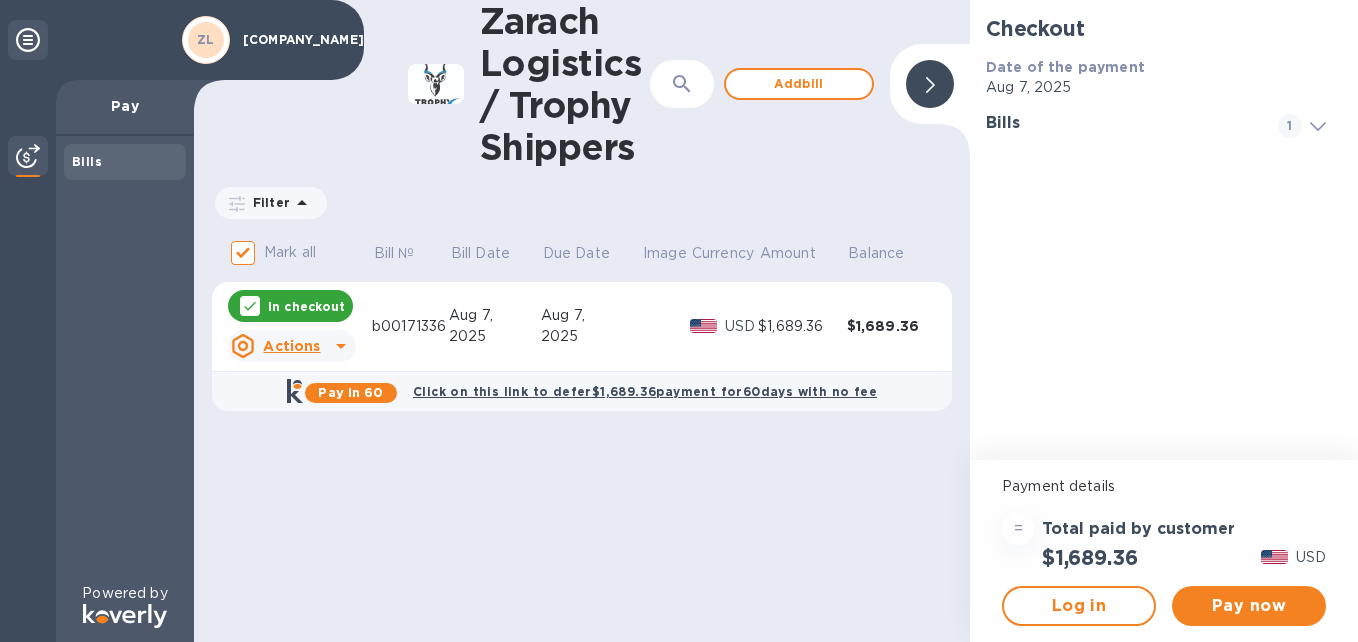 click 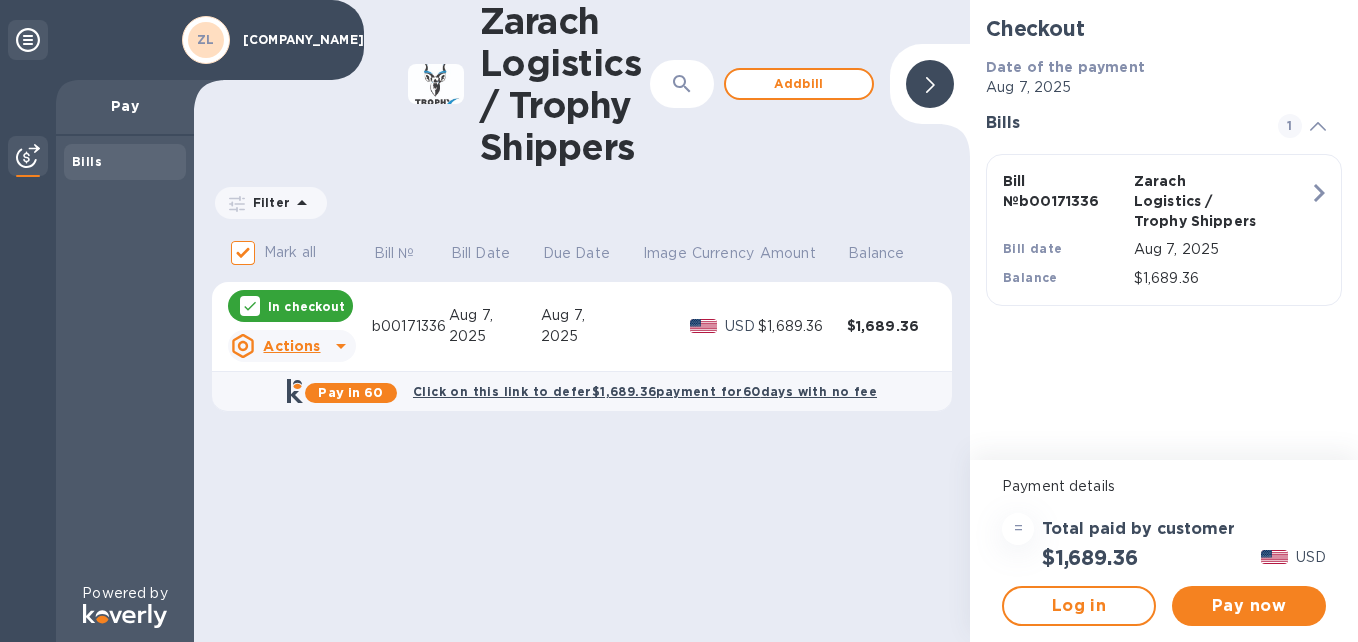 click on "USD" at bounding box center (741, 326) 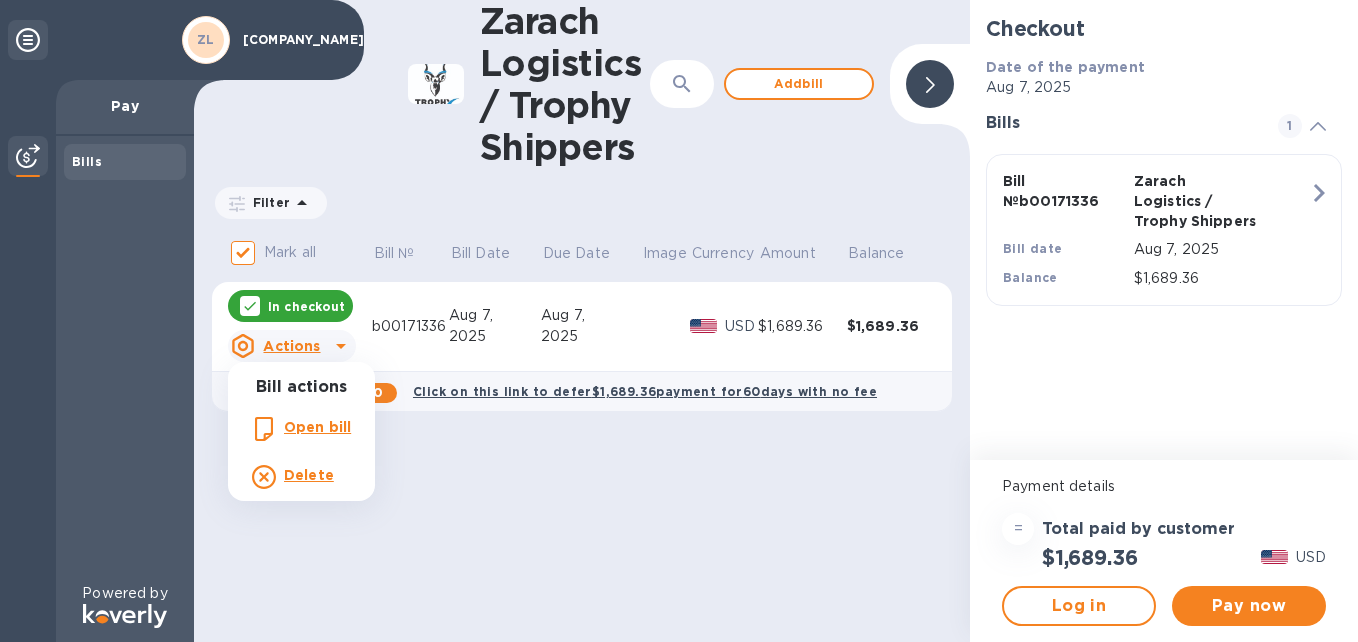 click at bounding box center (679, 321) 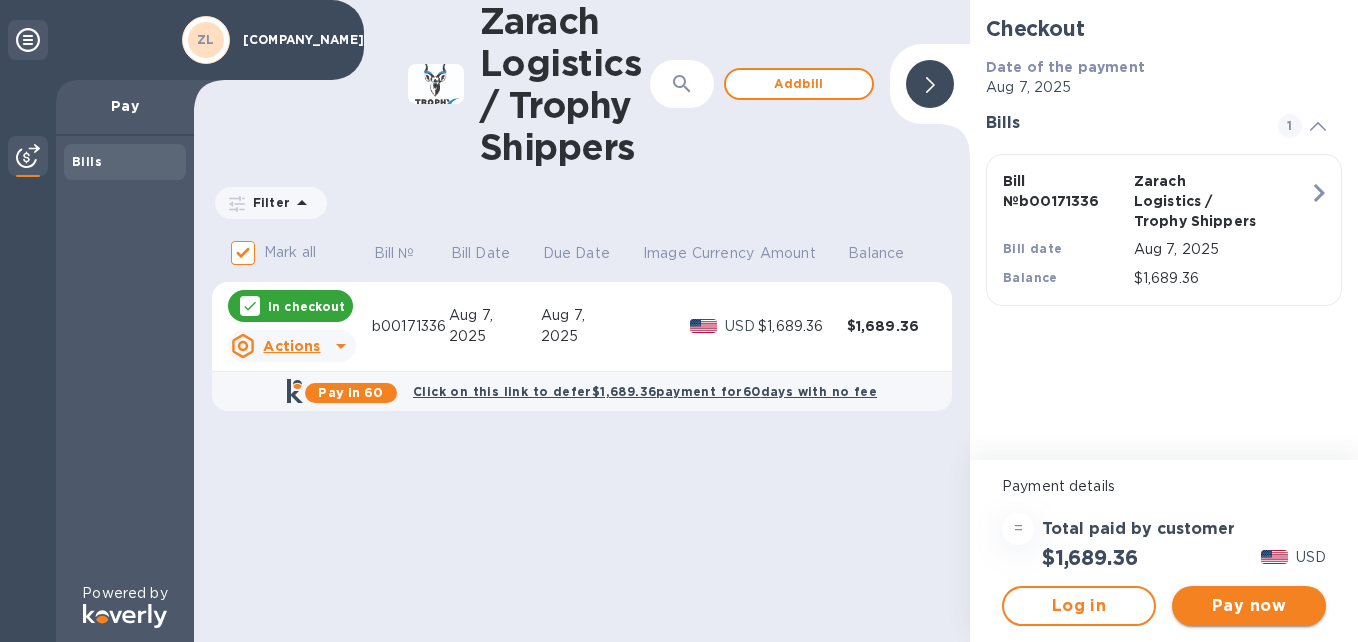 click on "Pay now" at bounding box center [1249, 606] 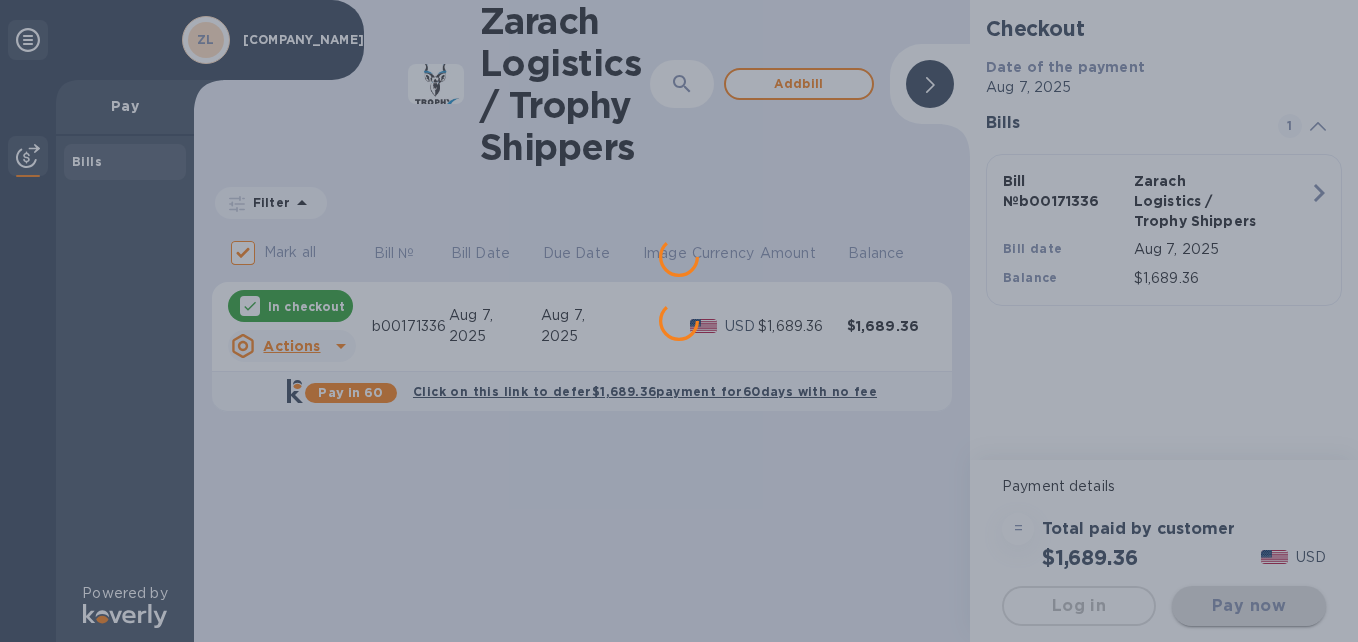 scroll, scrollTop: 0, scrollLeft: 0, axis: both 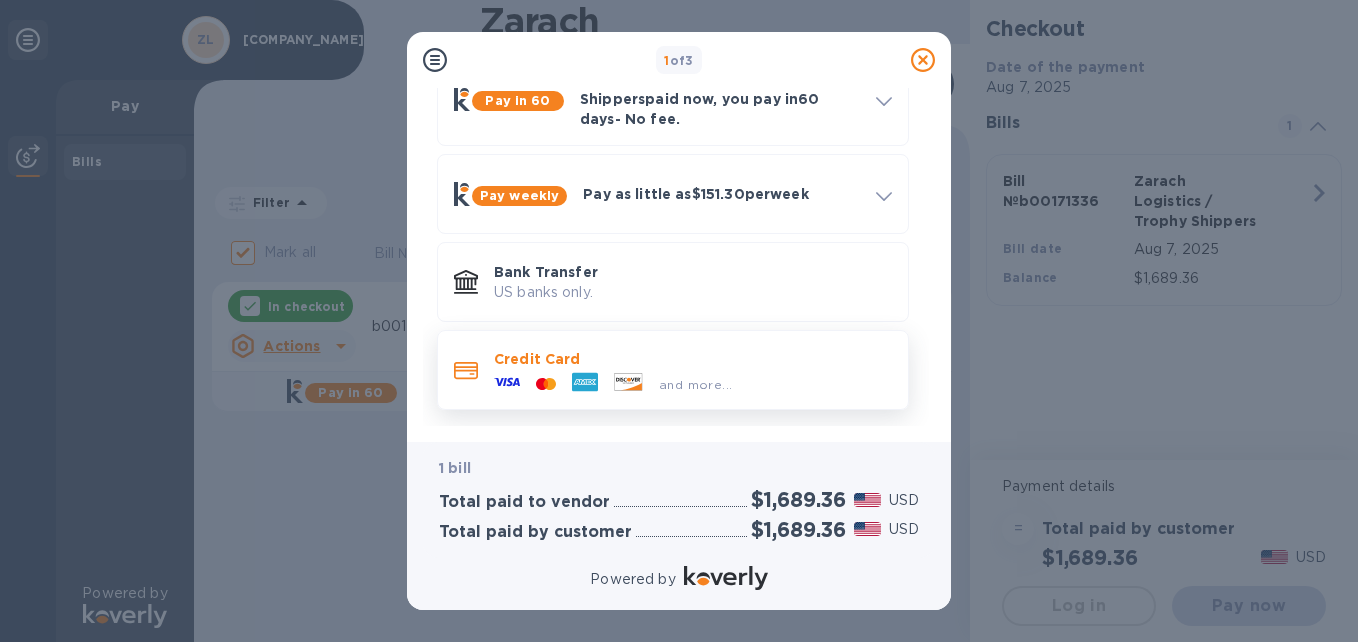 click at bounding box center [628, 384] 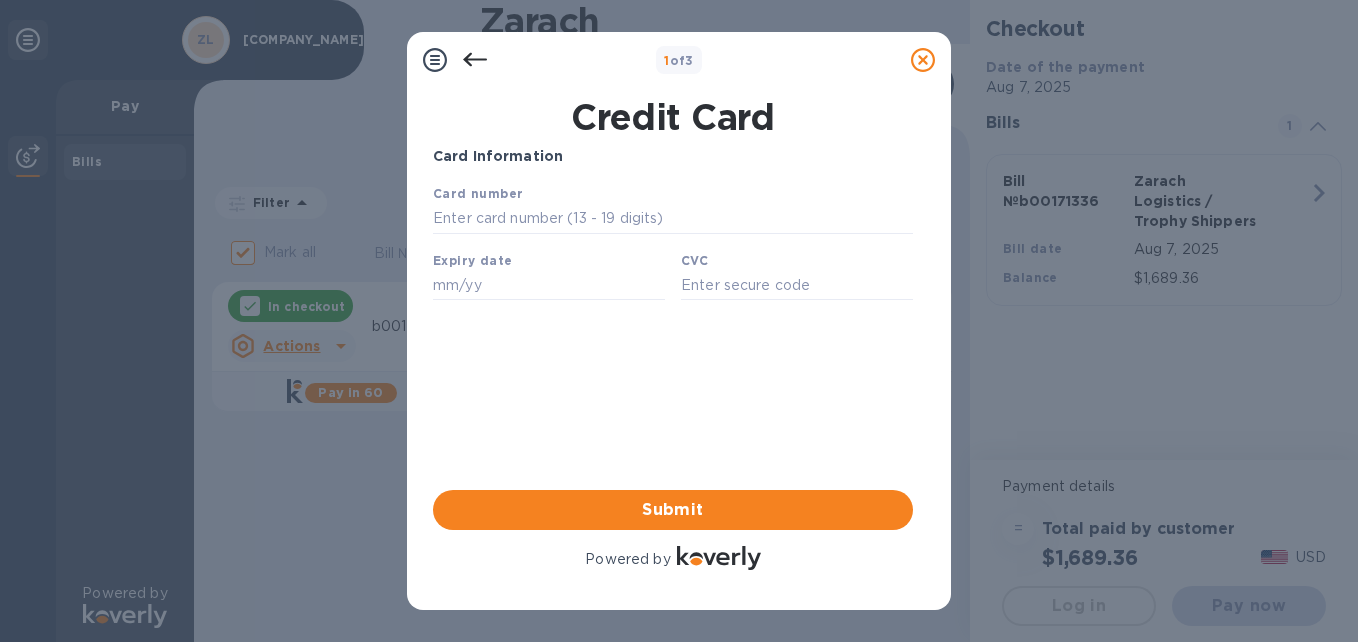 scroll, scrollTop: 0, scrollLeft: 0, axis: both 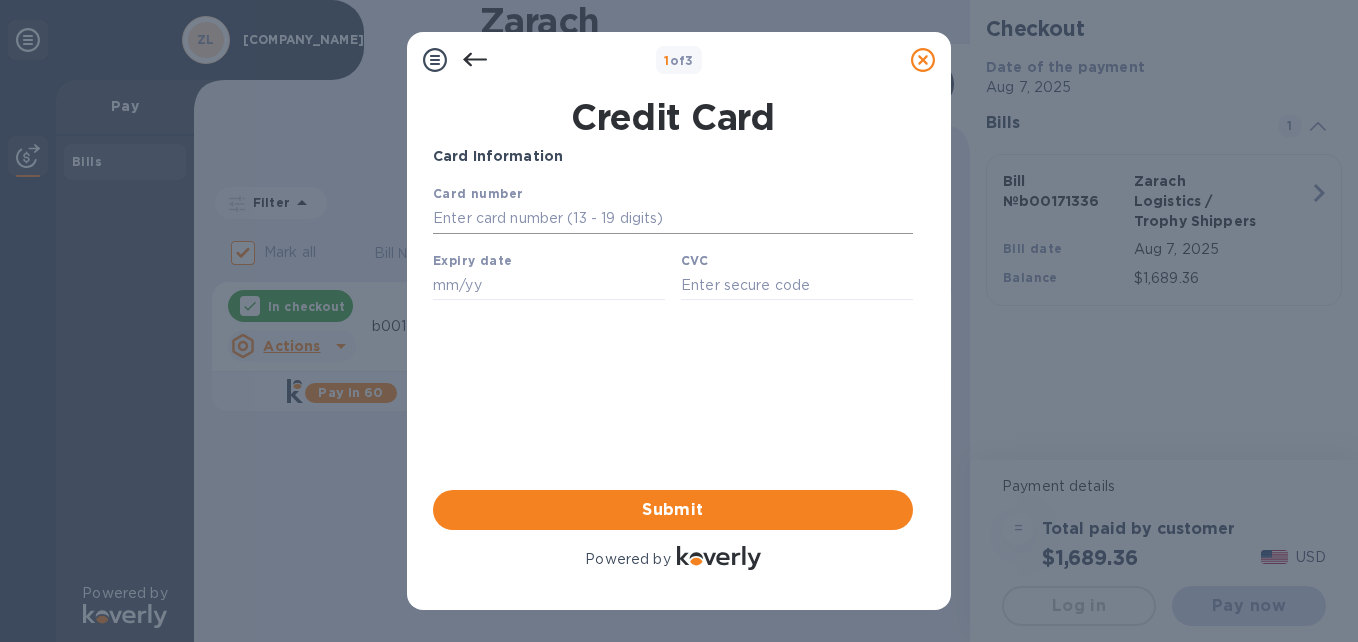 click at bounding box center [673, 219] 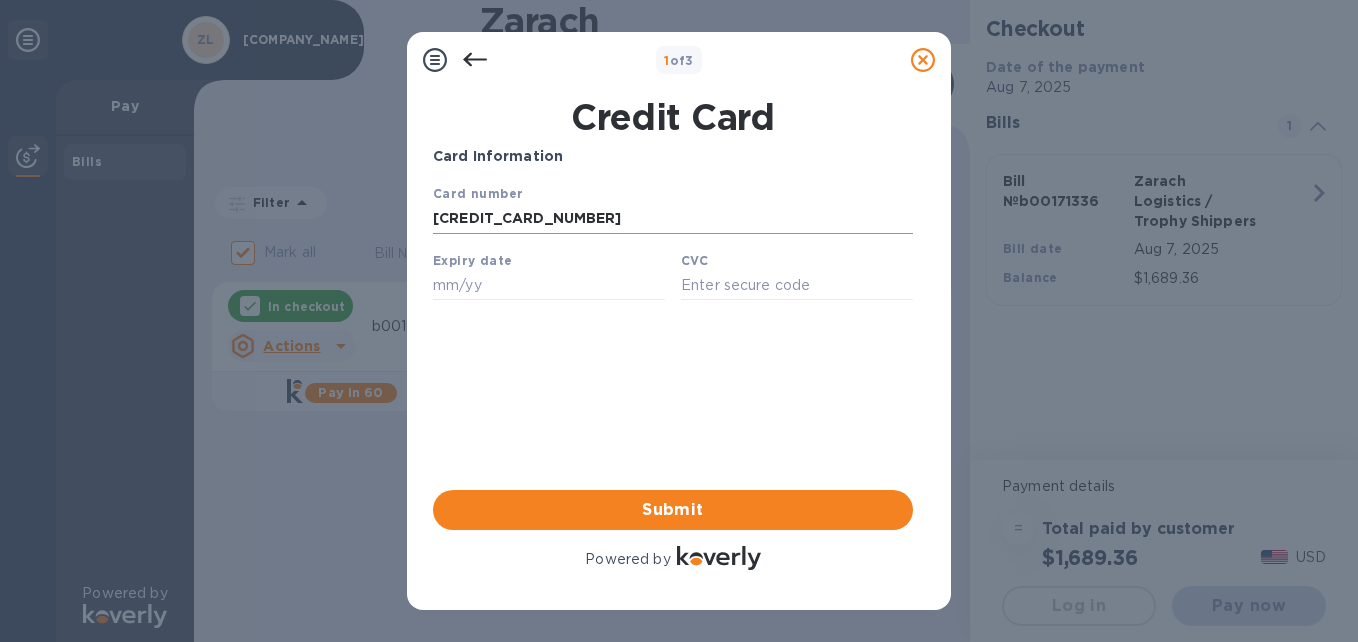 type on "[DATE]" 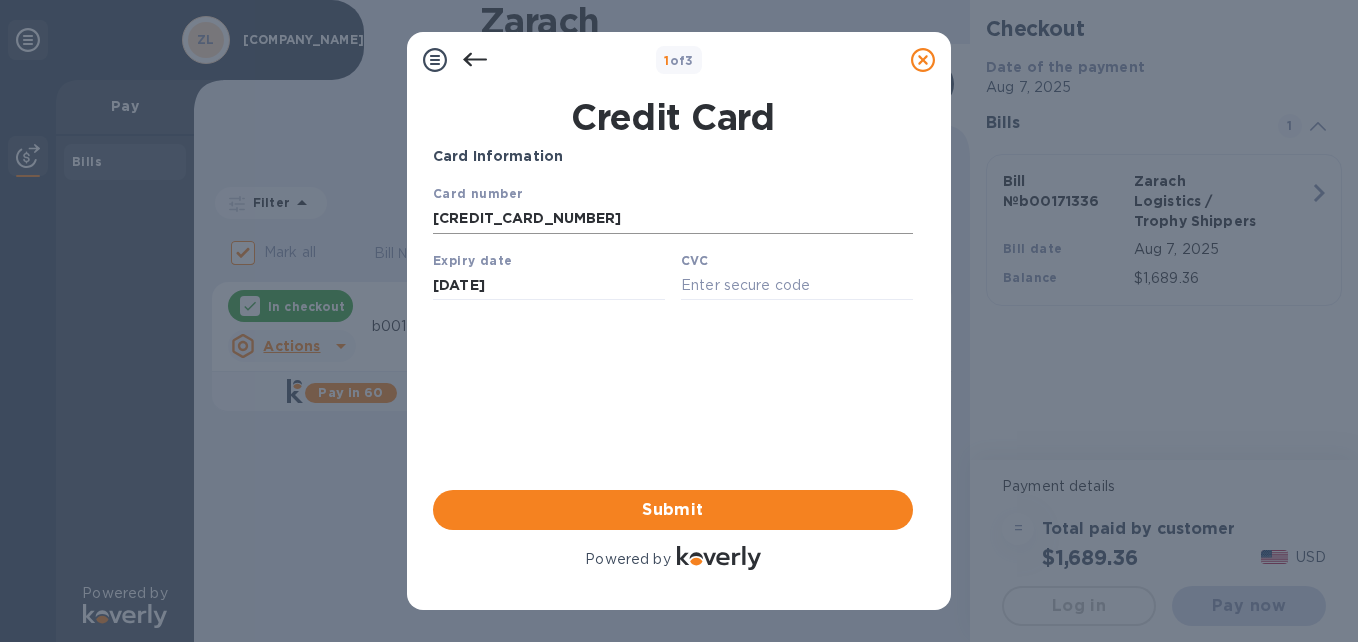 type on "588" 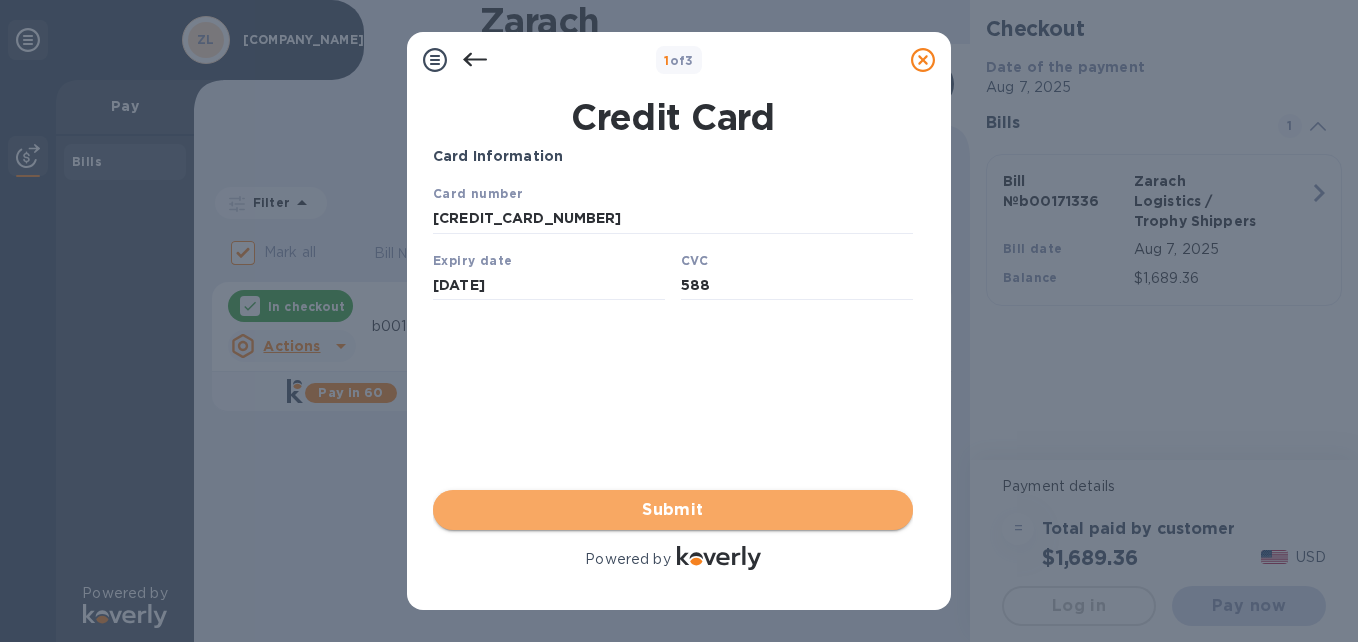 click on "Submit" at bounding box center [673, 510] 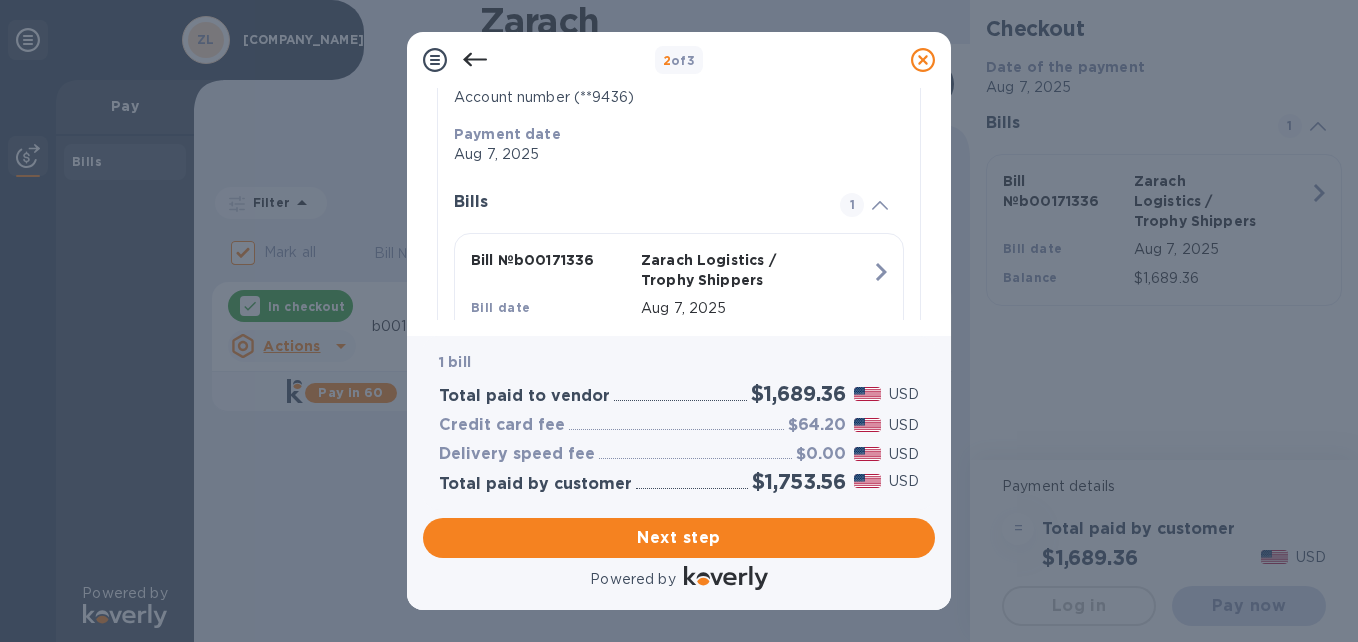 scroll, scrollTop: 469, scrollLeft: 0, axis: vertical 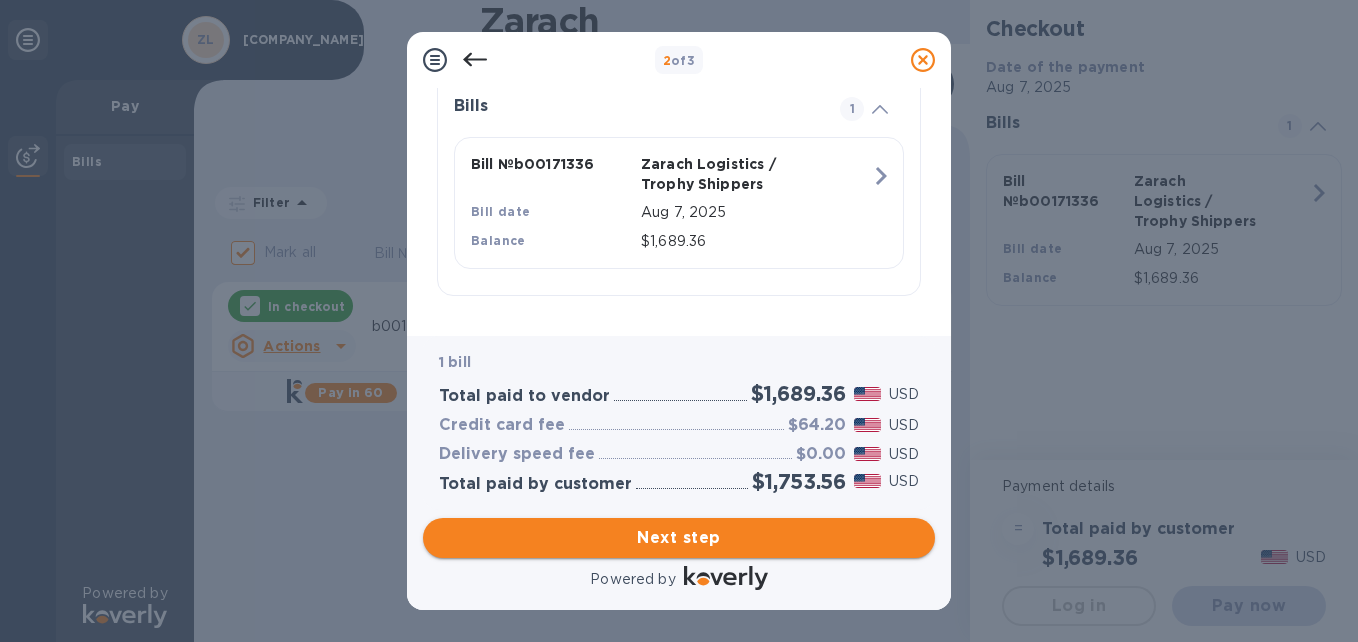 click on "Next step" at bounding box center [679, 538] 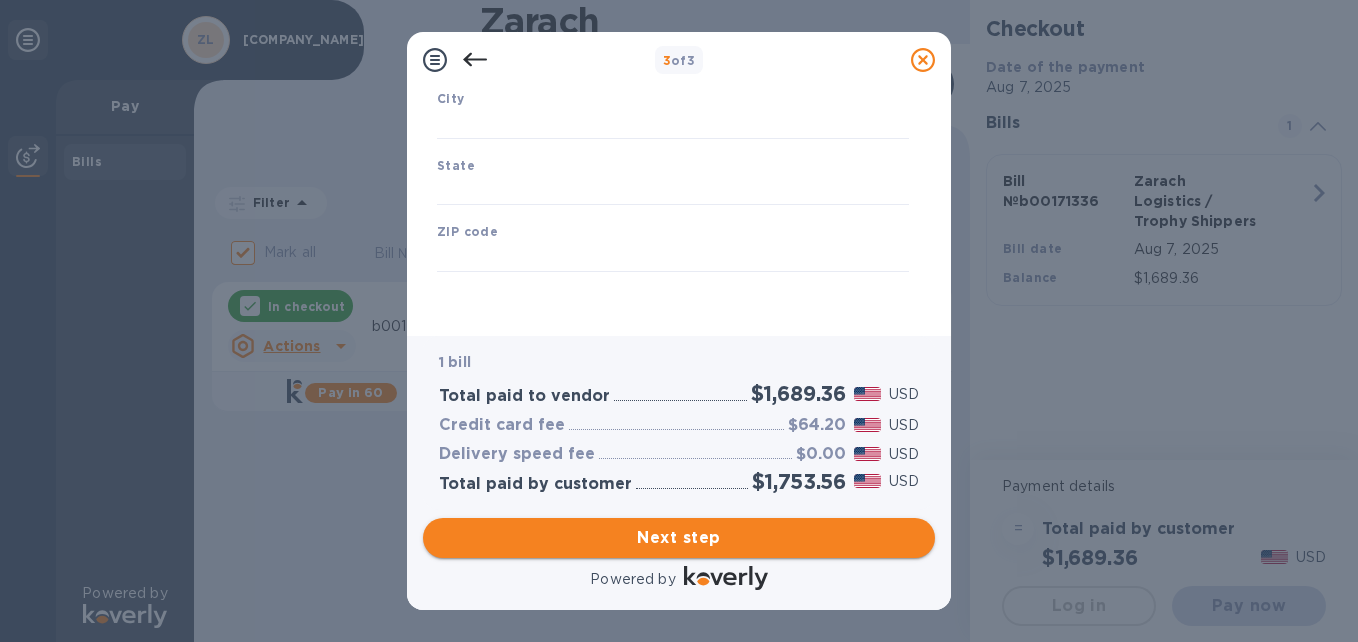 type on "United States" 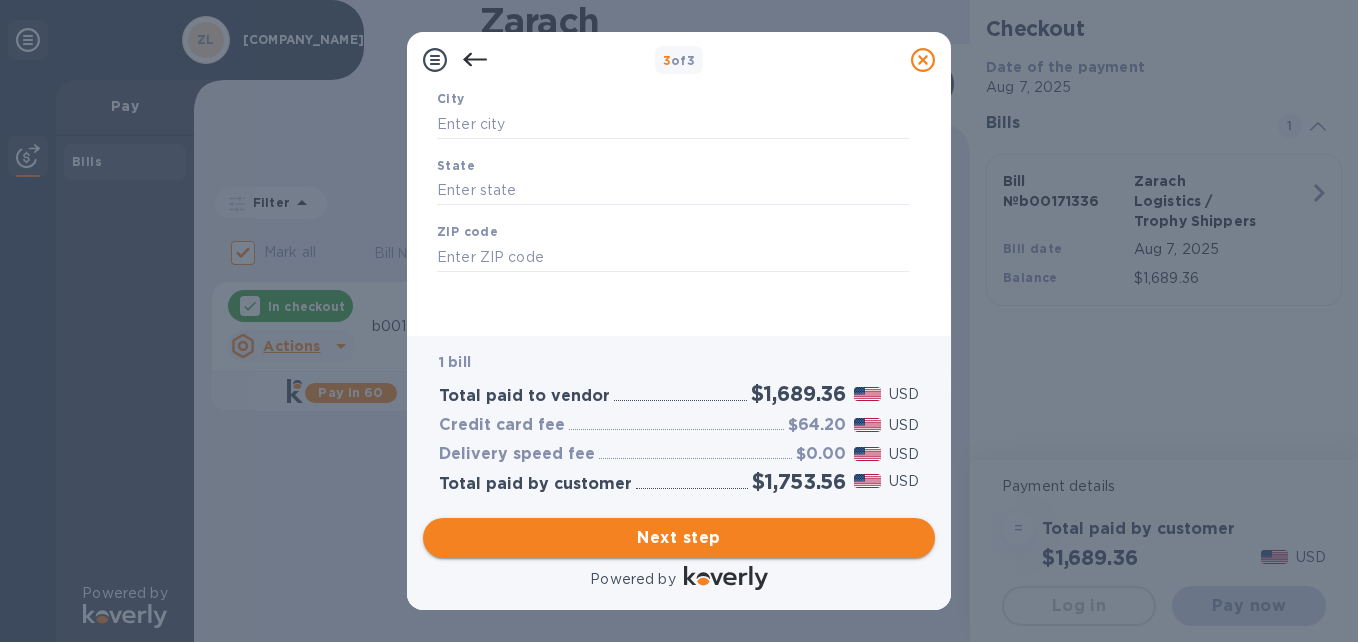 click on "Next step" at bounding box center [679, 538] 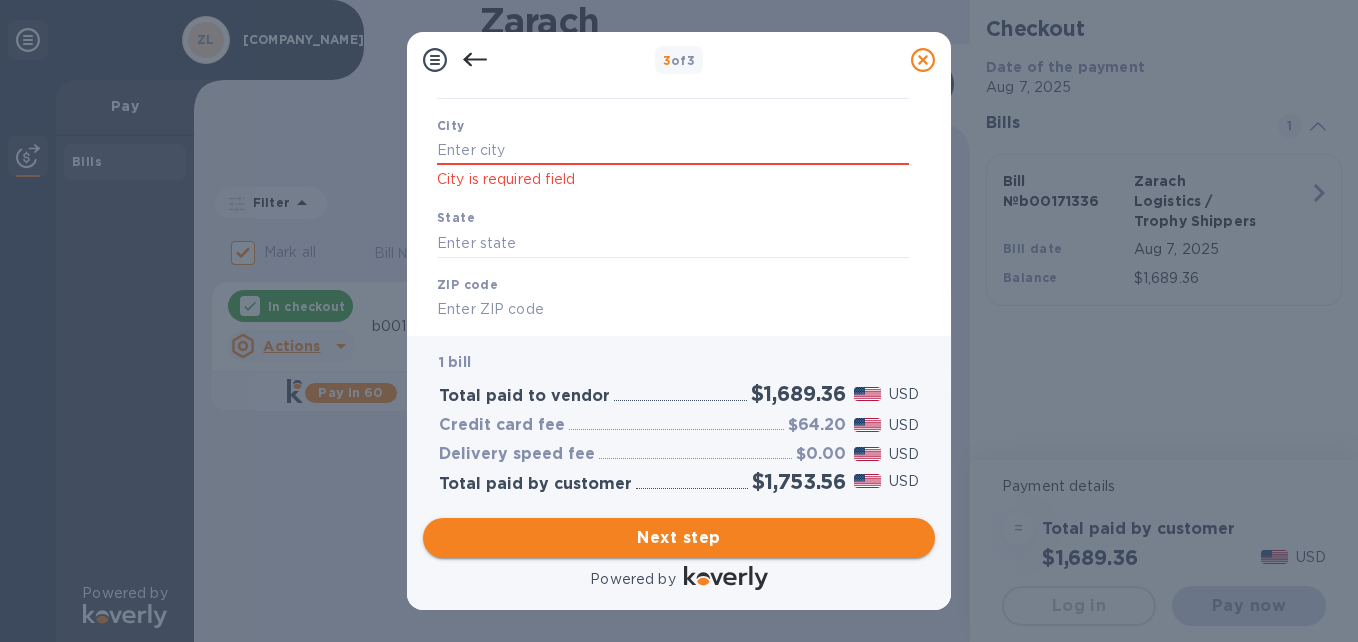 scroll, scrollTop: 415, scrollLeft: 0, axis: vertical 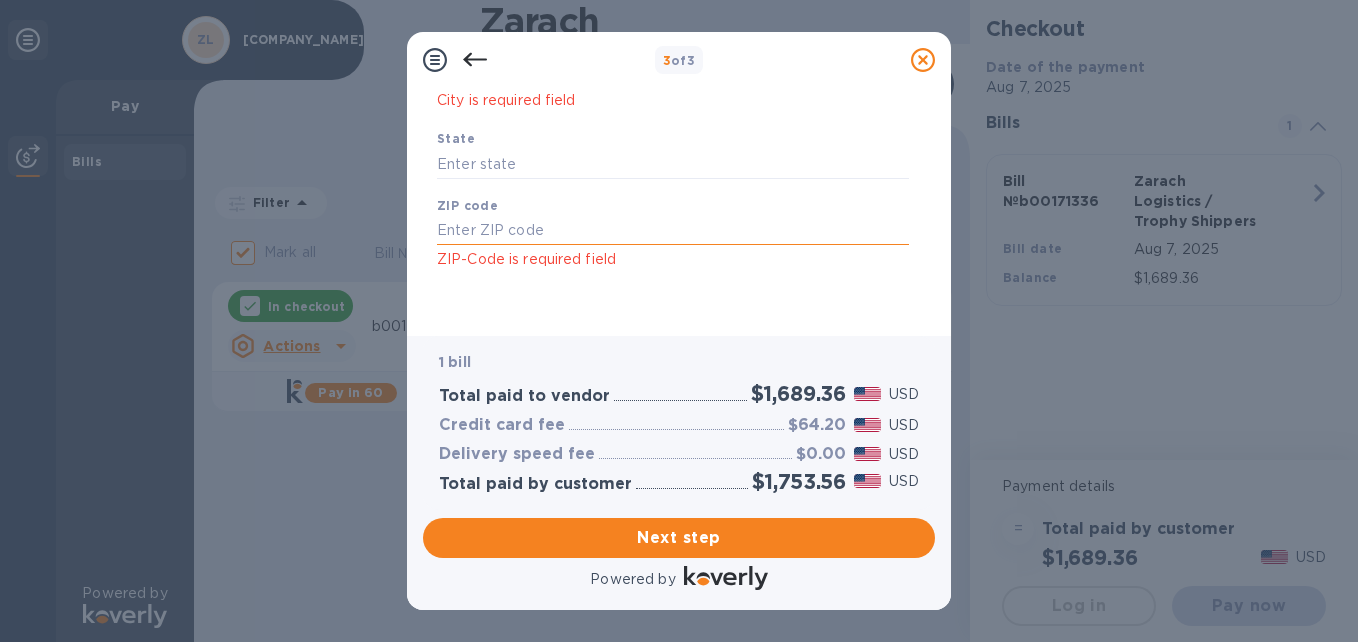 click at bounding box center (673, 231) 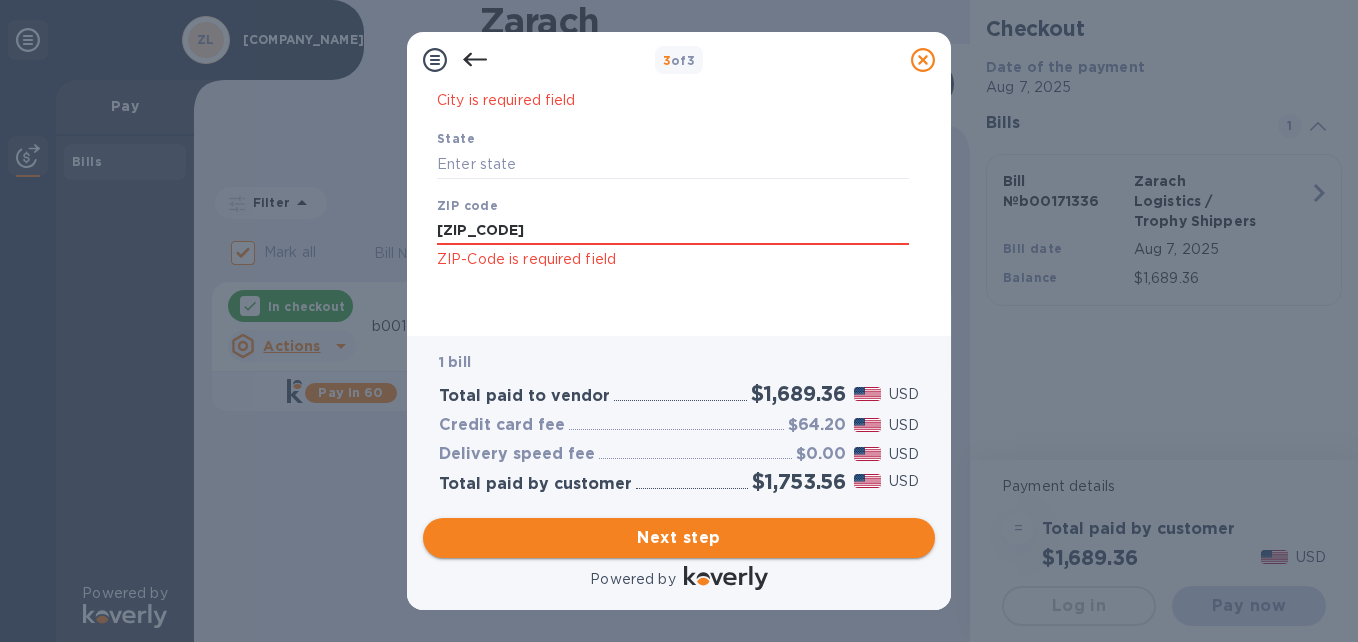 type on "[ZIP_CODE]" 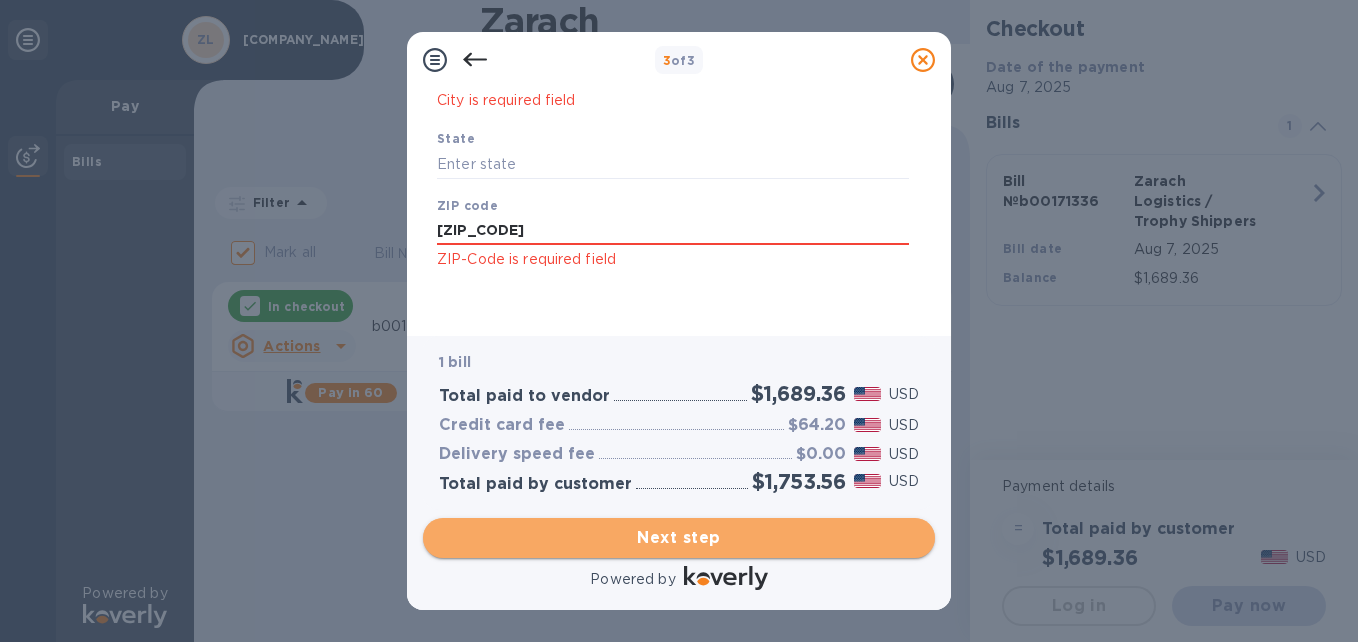 click on "Next step" at bounding box center (679, 538) 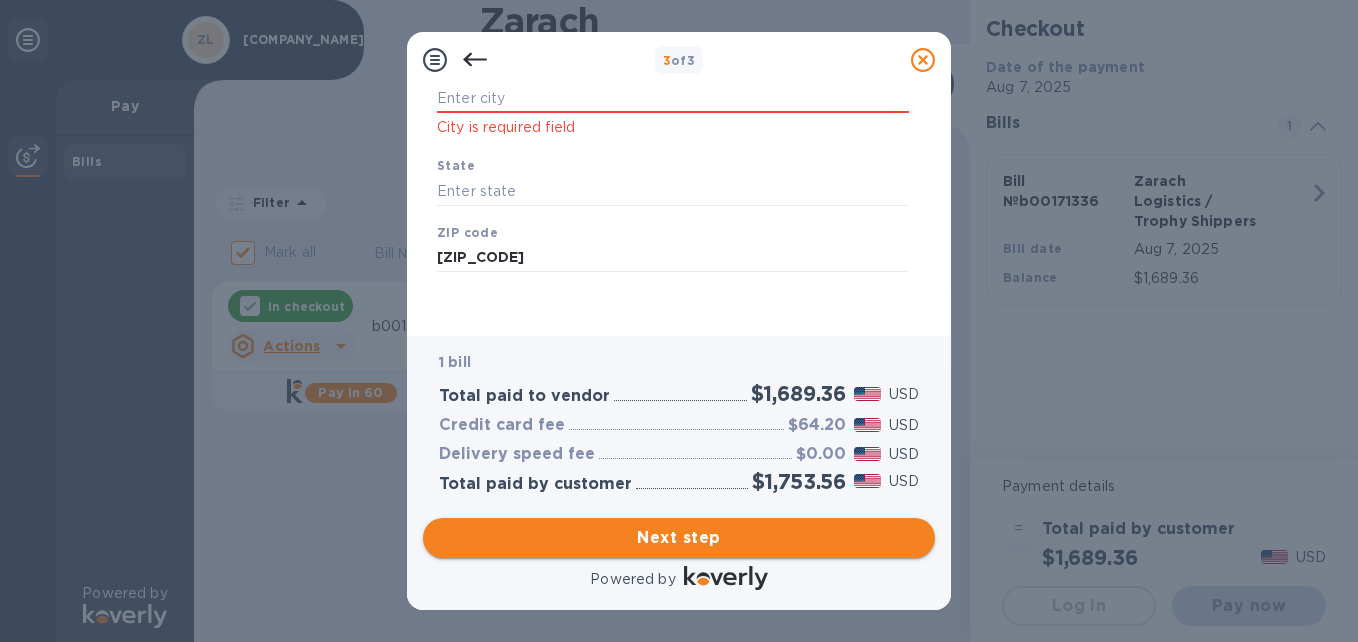 click on "Next step" at bounding box center (679, 538) 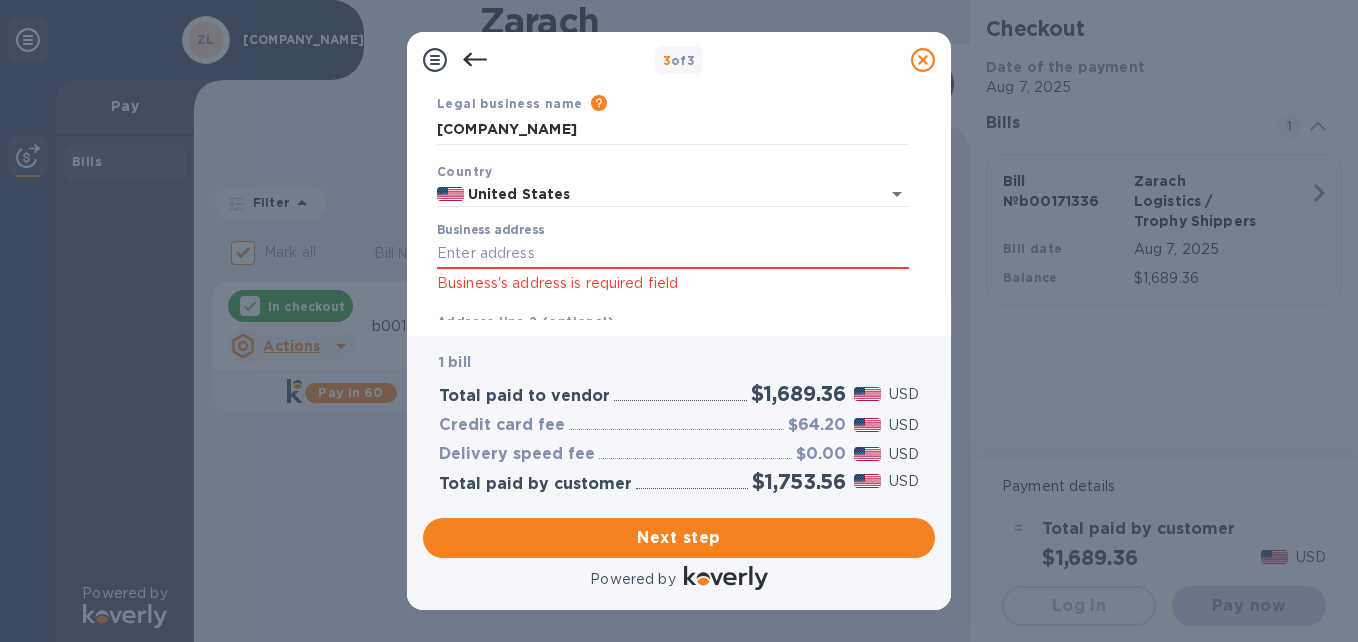 scroll, scrollTop: 26, scrollLeft: 0, axis: vertical 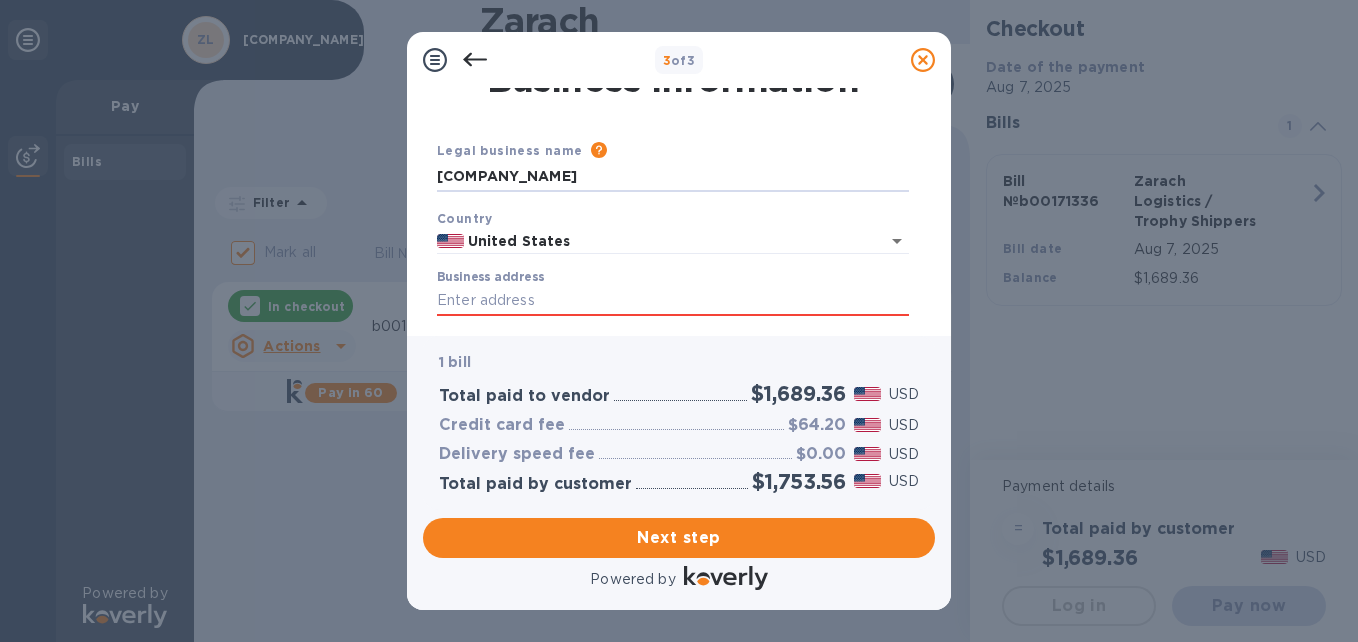 drag, startPoint x: 582, startPoint y: 175, endPoint x: 423, endPoint y: 177, distance: 159.01257 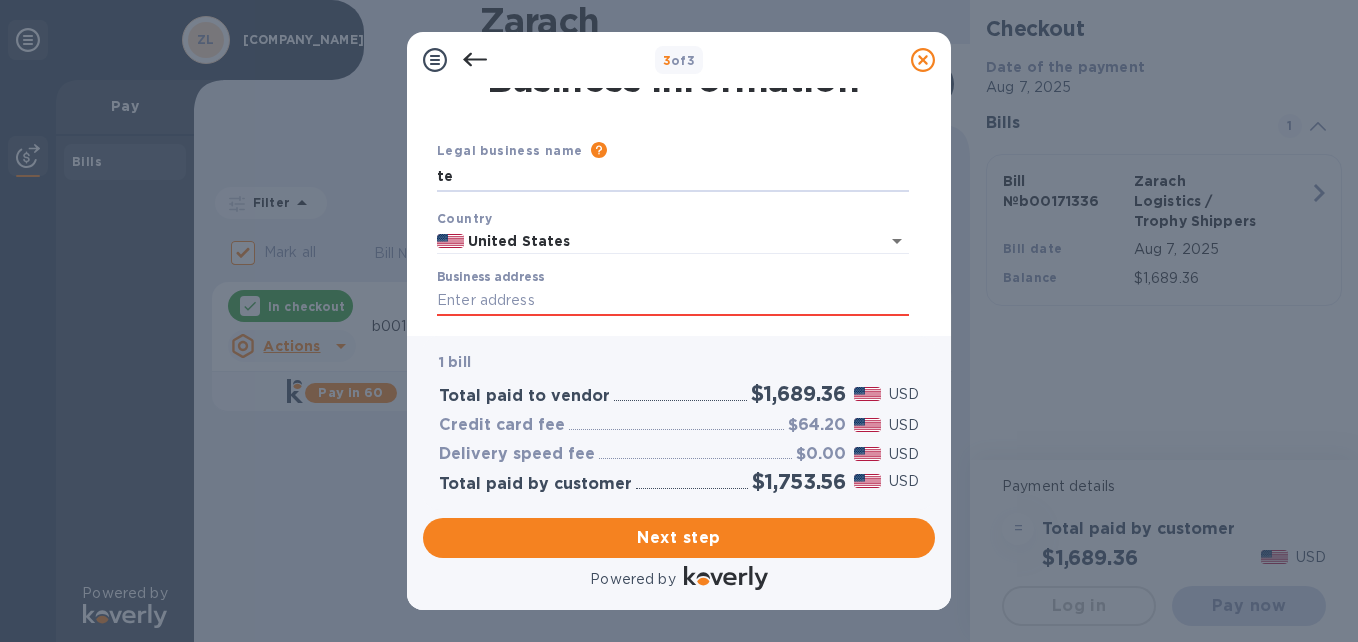type on "t" 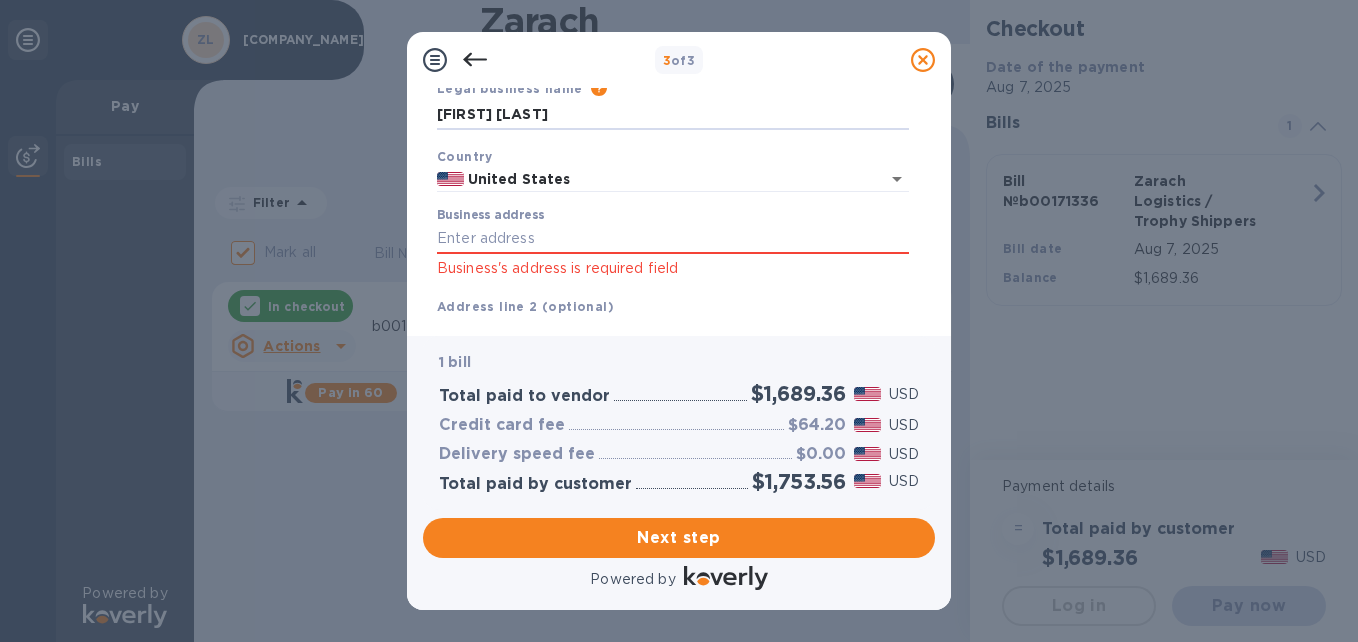 scroll, scrollTop: 89, scrollLeft: 0, axis: vertical 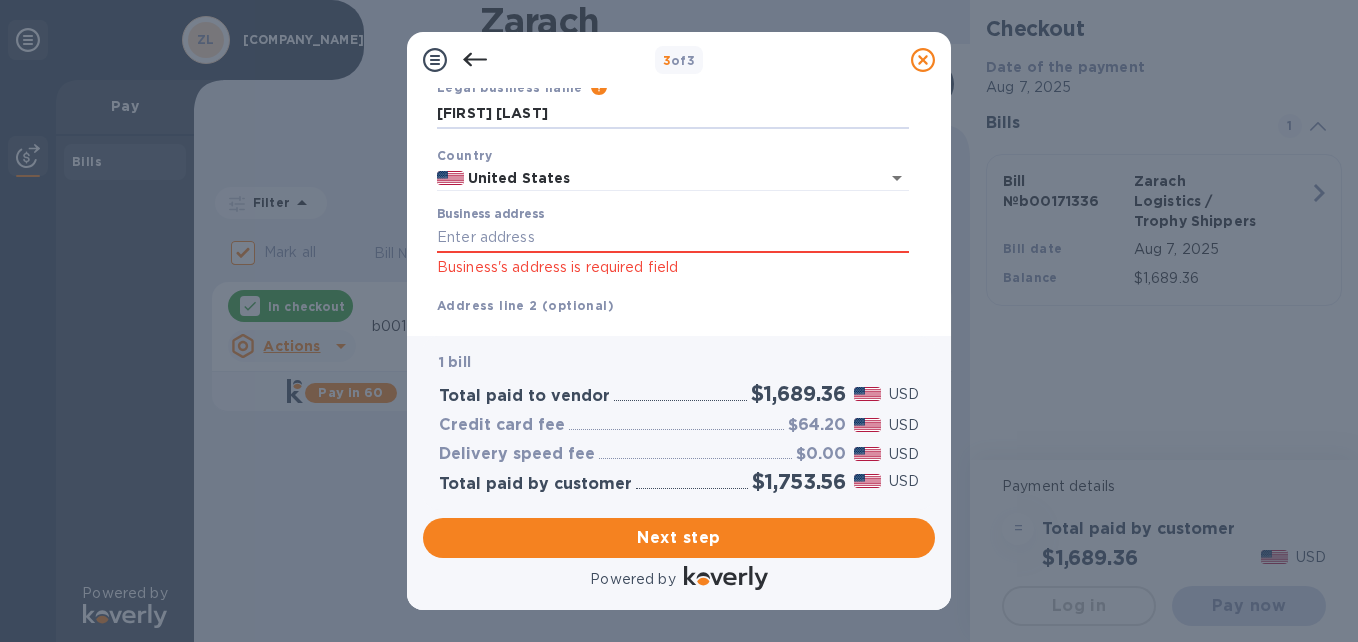 type on "[FIRST] [LAST]" 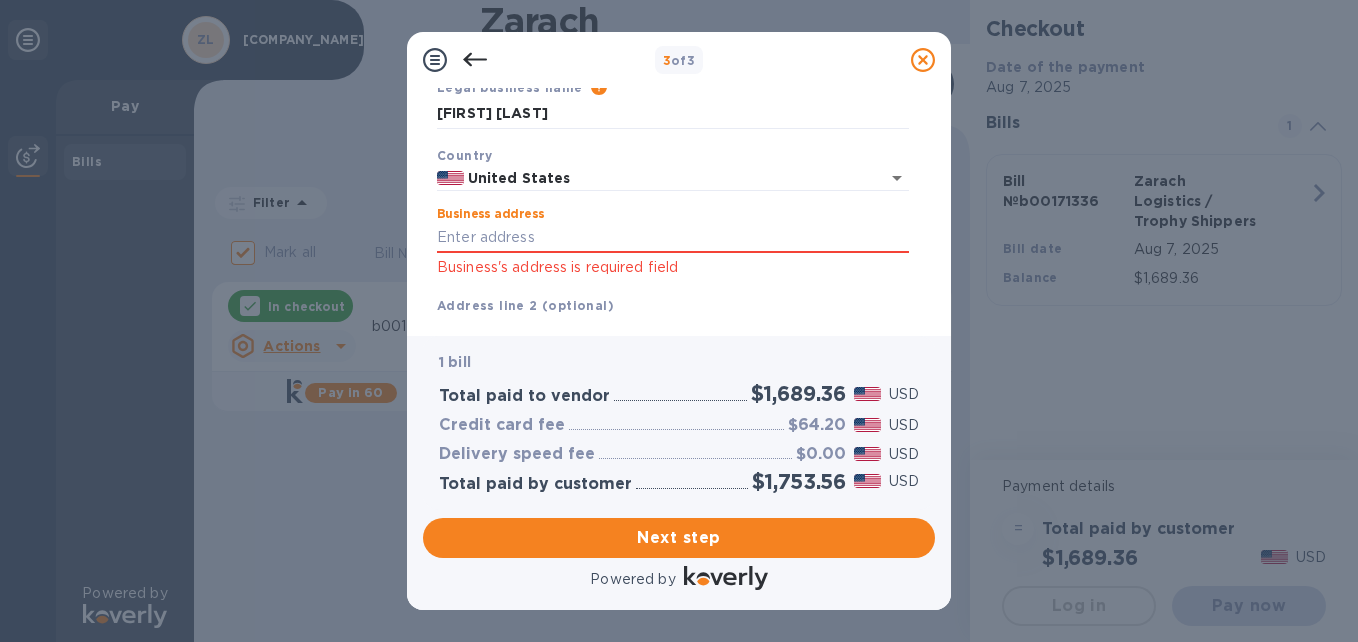 type on "t" 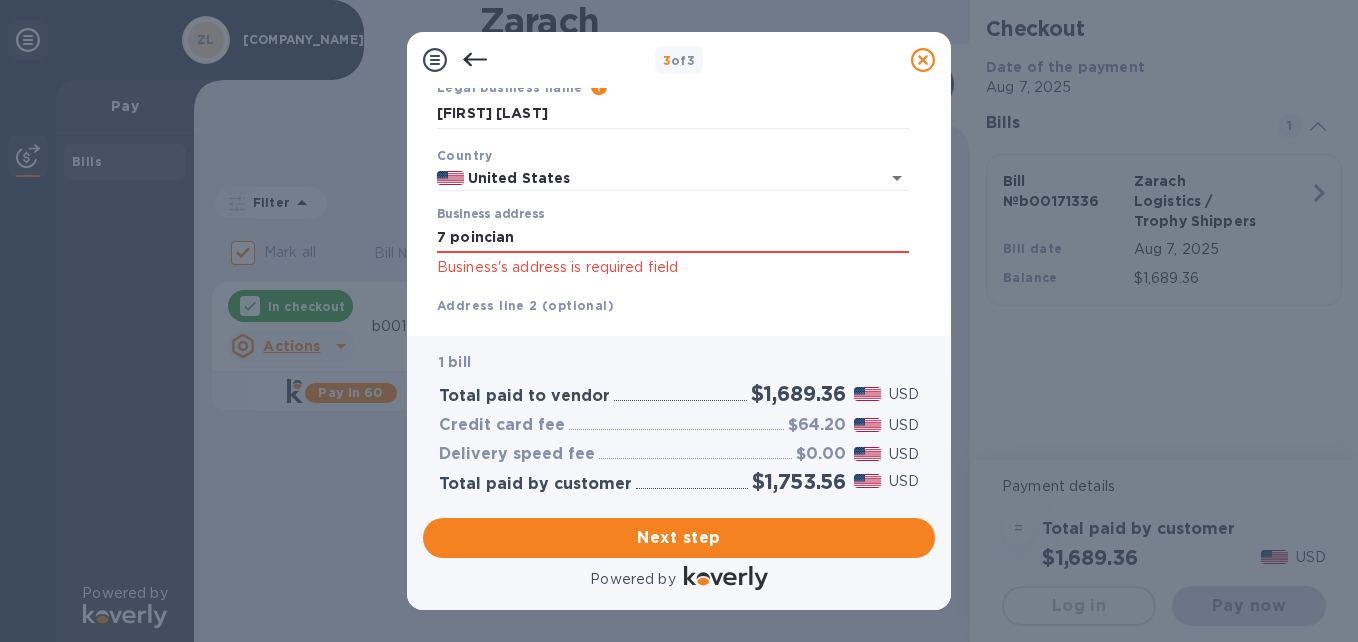 type on "[STREET_NAME] [STREET_TYPE]" 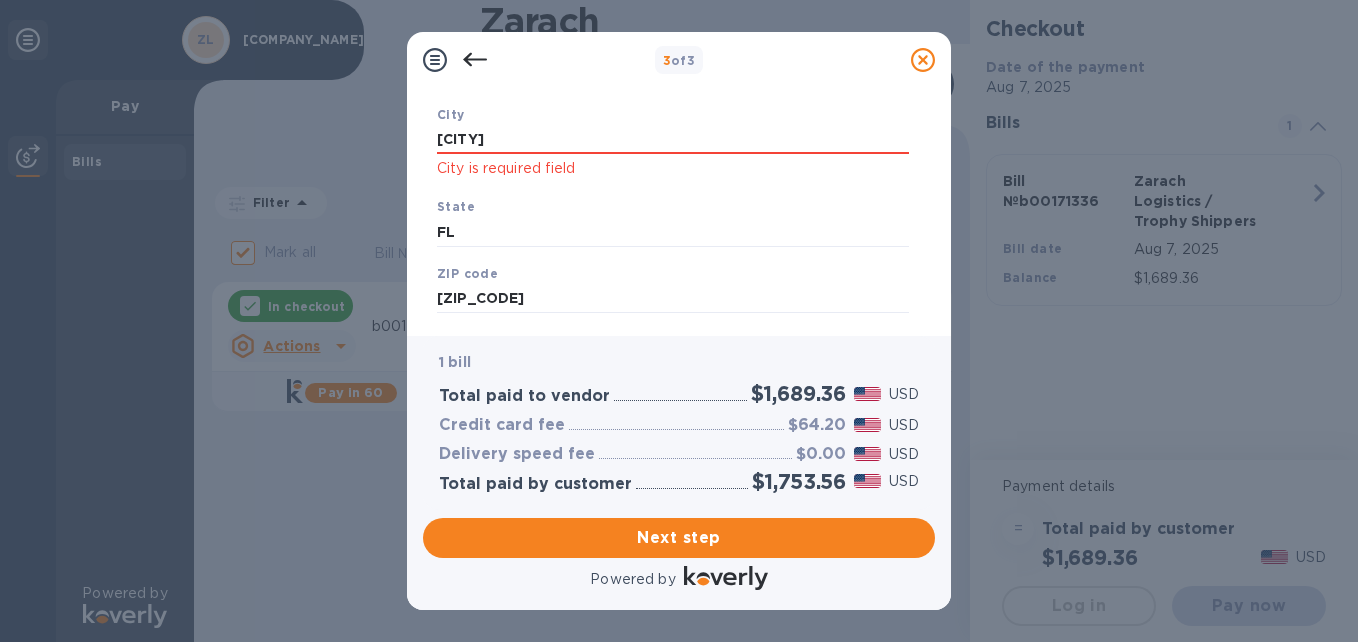 scroll, scrollTop: 388, scrollLeft: 0, axis: vertical 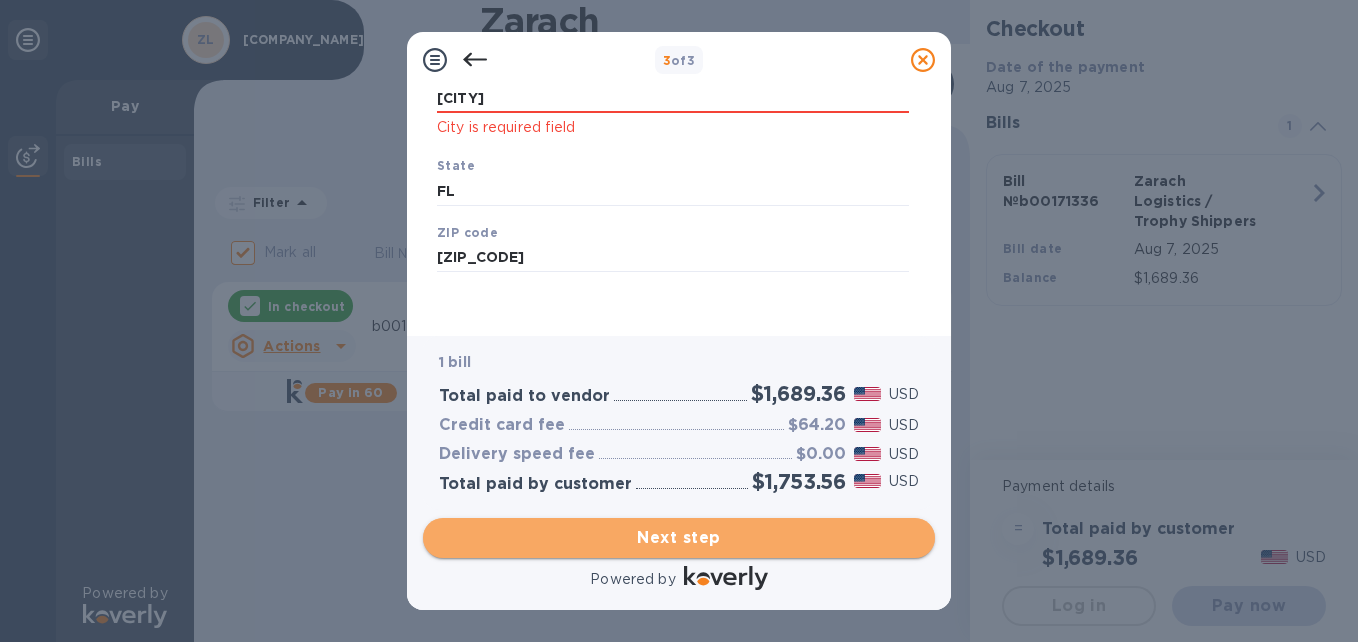 click on "Next step" at bounding box center (679, 538) 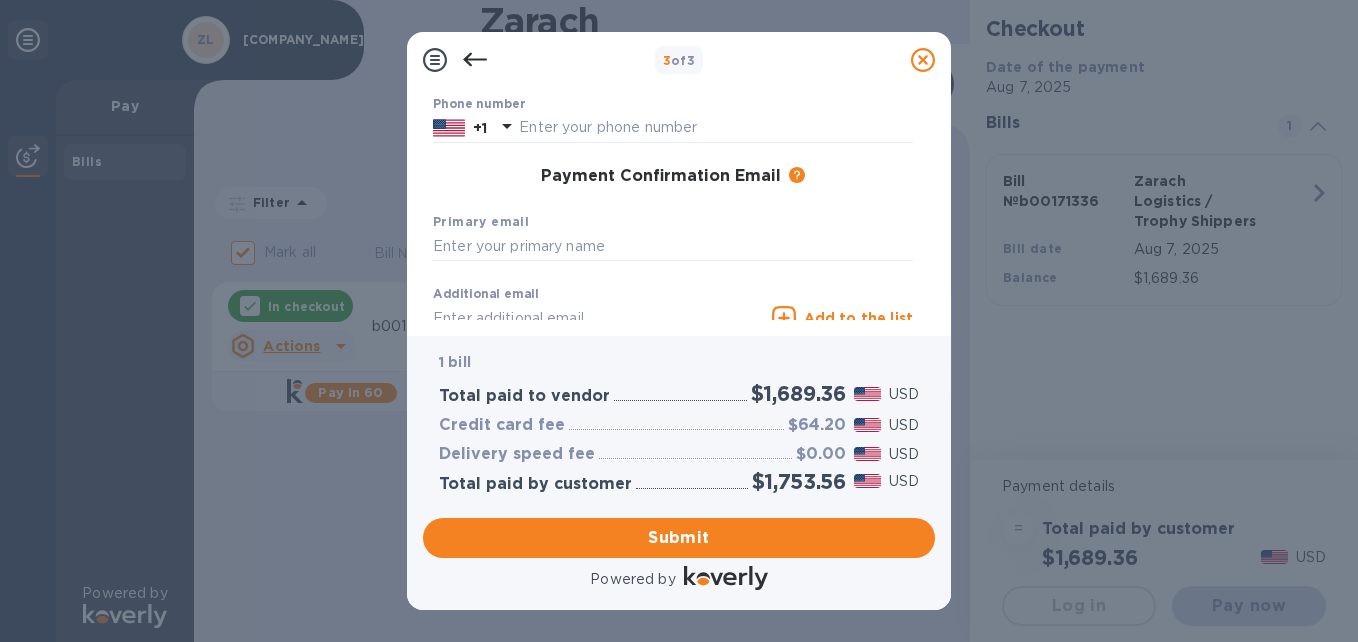scroll, scrollTop: 253, scrollLeft: 0, axis: vertical 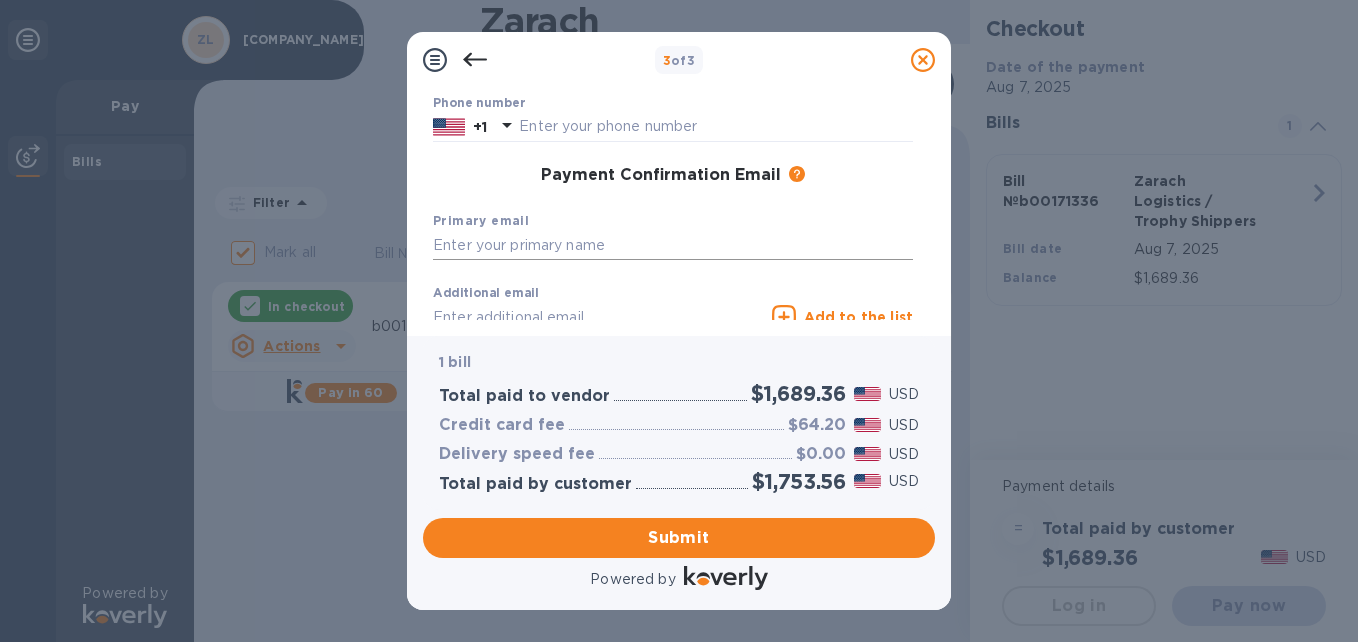 click at bounding box center [673, 246] 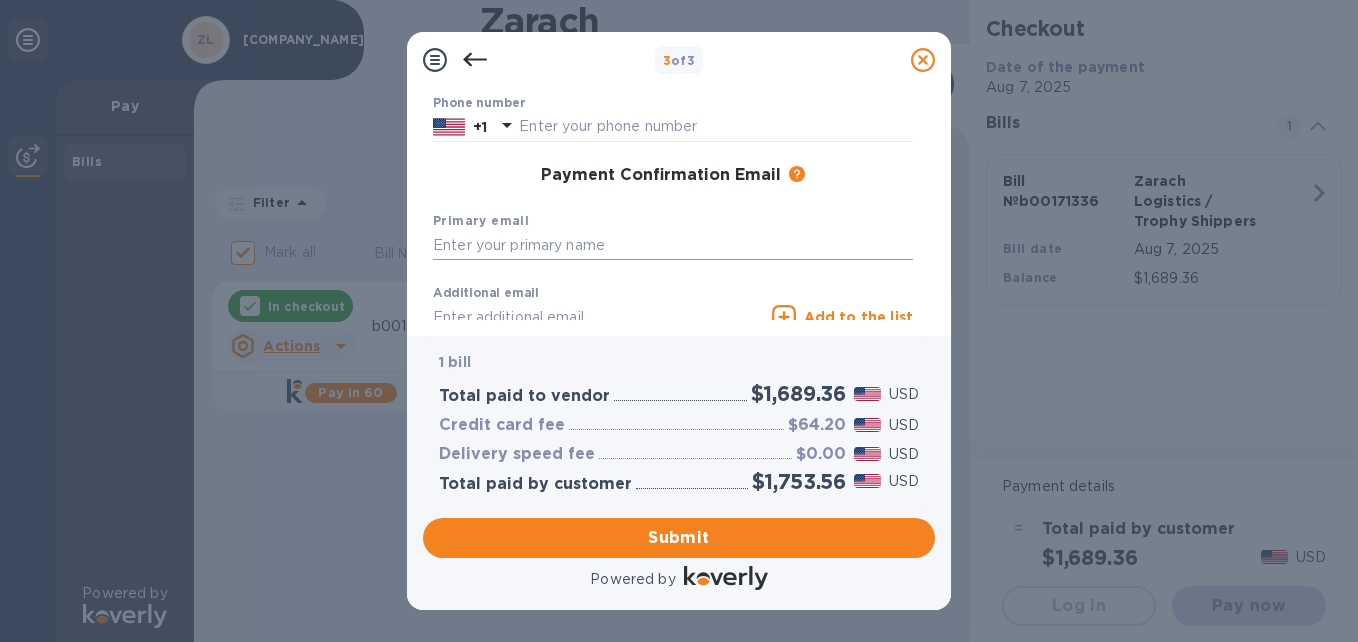 type on "[EMAIL]" 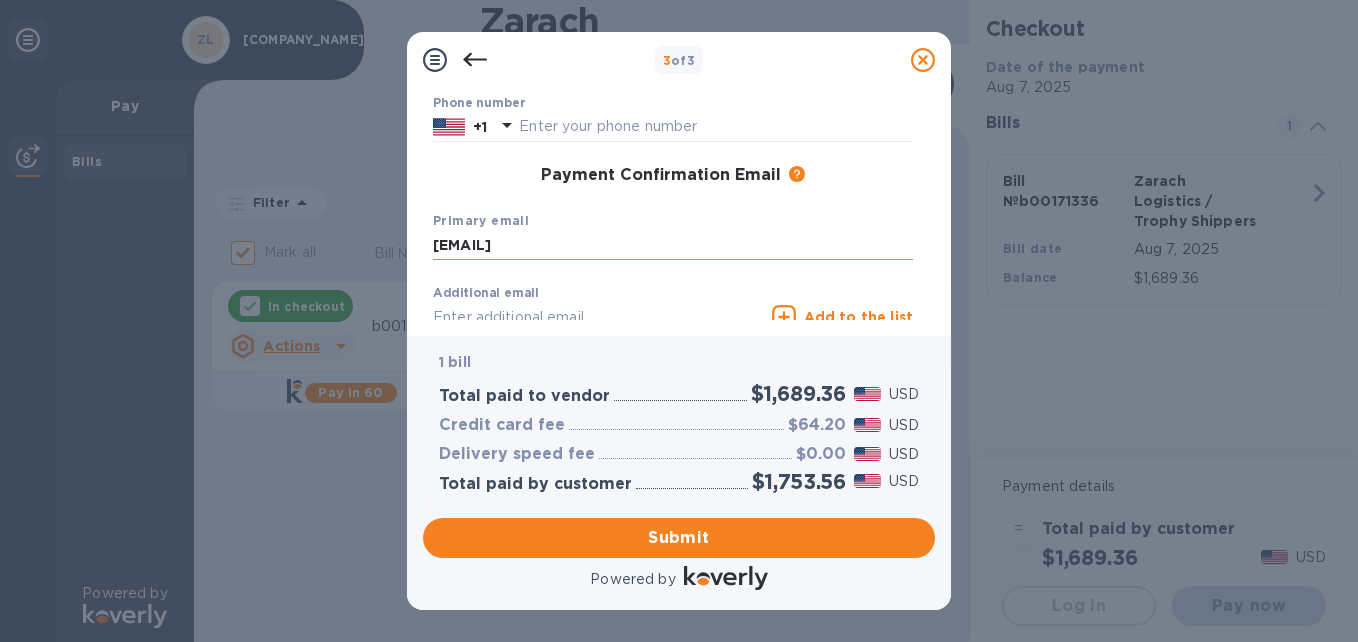 type on "[FIRST]" 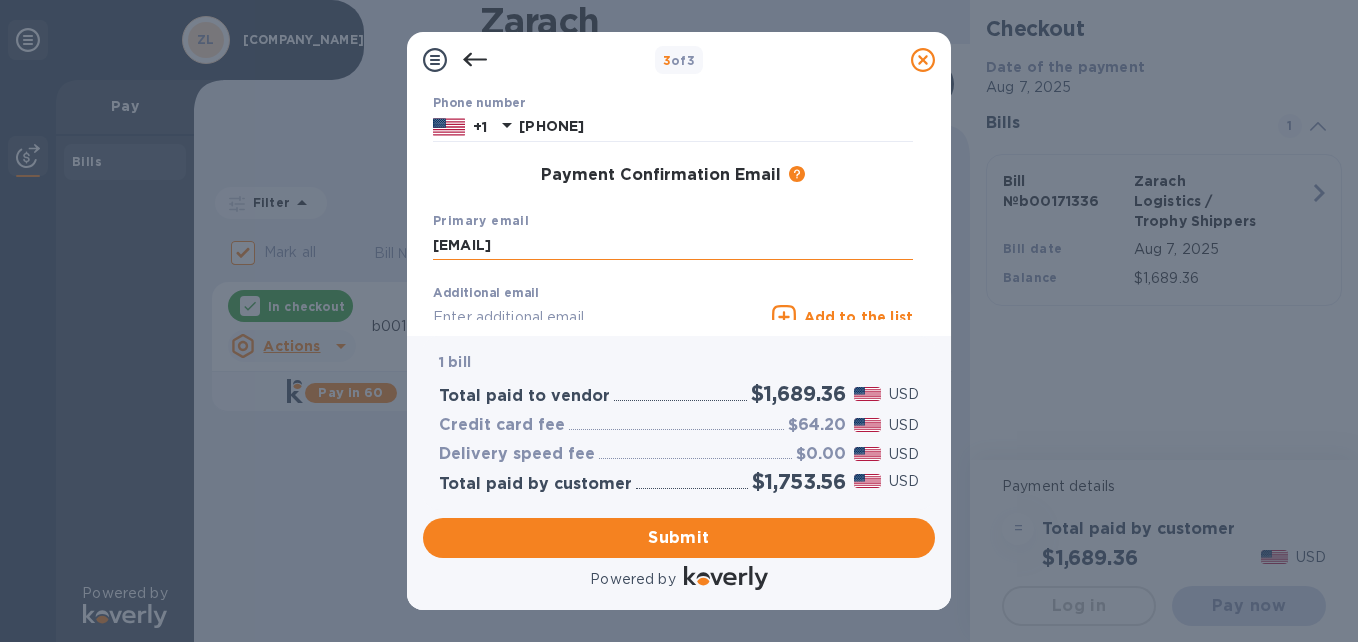 type on "[EMAIL]" 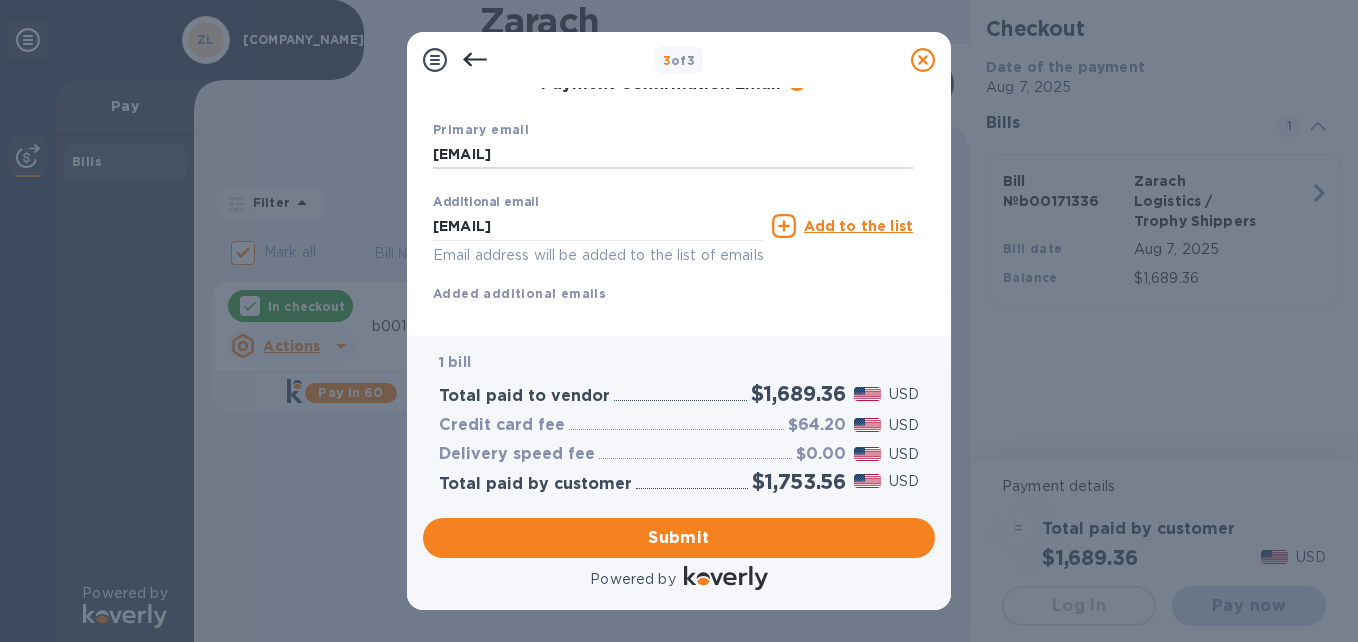 scroll, scrollTop: 383, scrollLeft: 0, axis: vertical 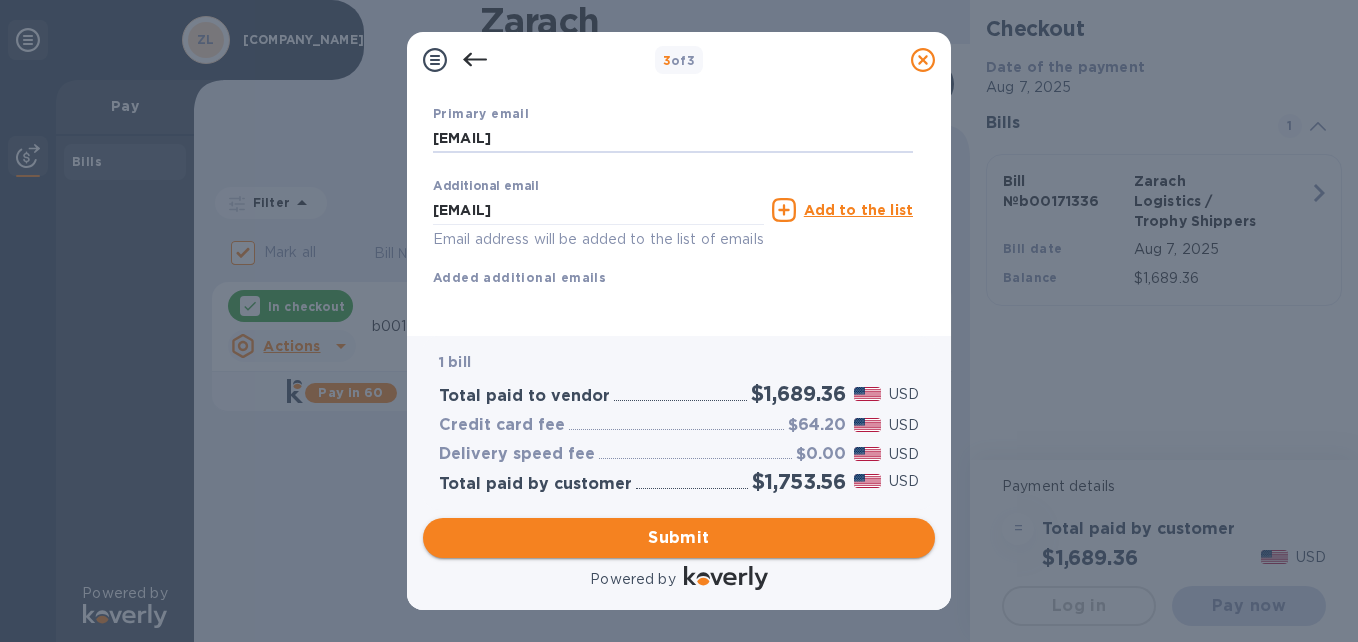 click on "Submit" at bounding box center (679, 538) 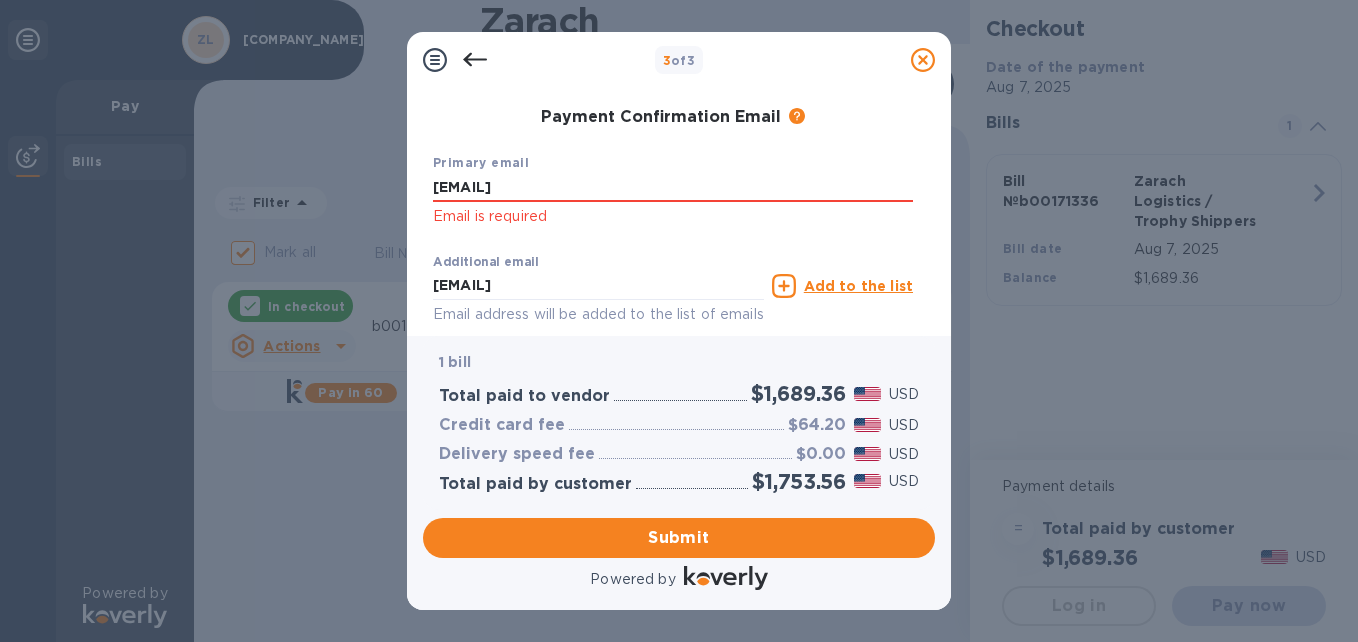 scroll, scrollTop: 336, scrollLeft: 0, axis: vertical 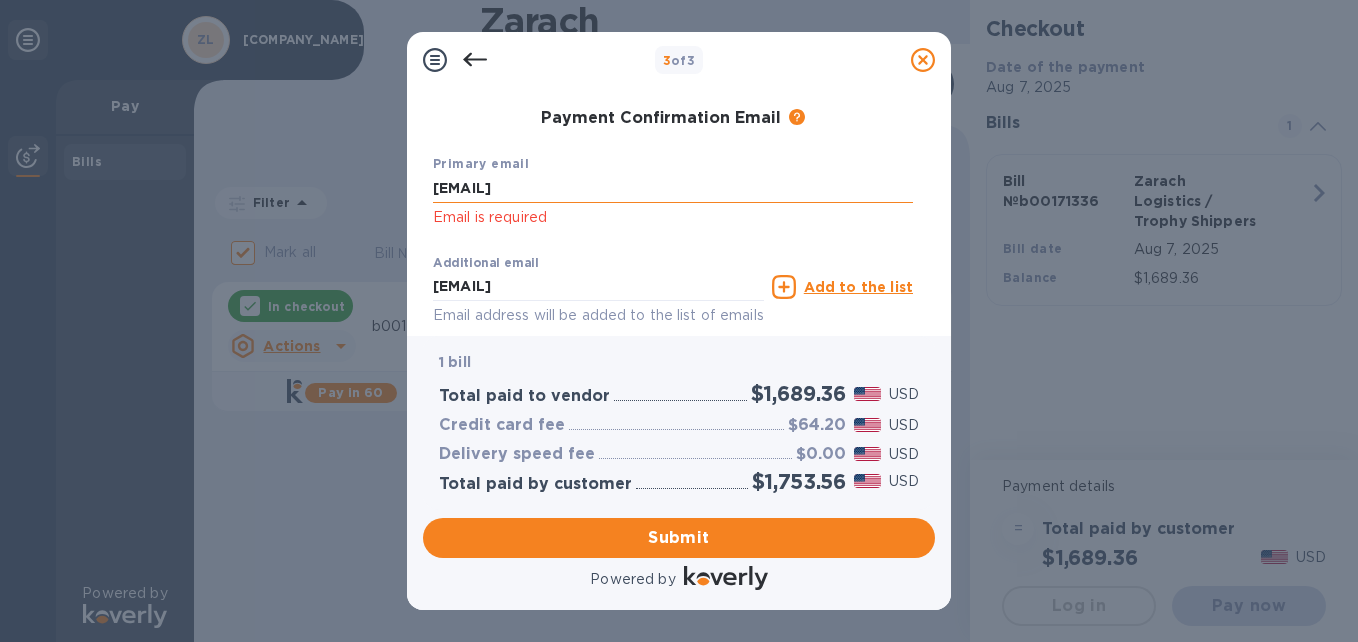 click on "[EMAIL]" at bounding box center (673, 189) 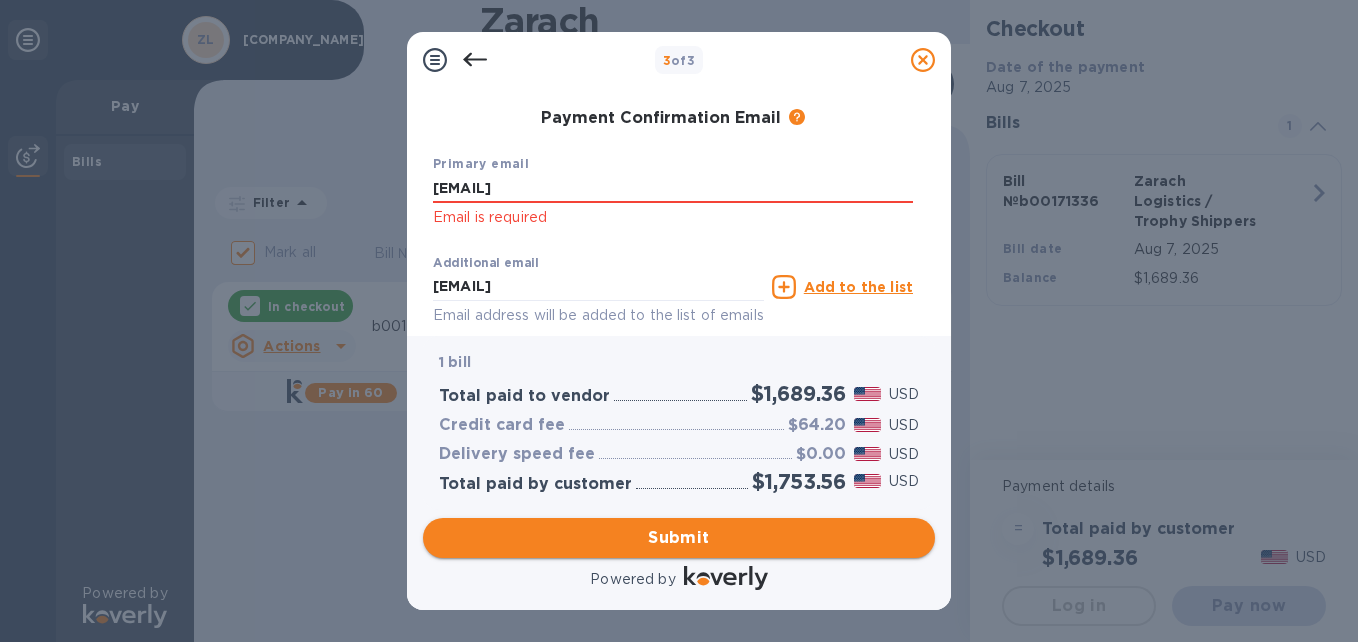 click on "Submit" at bounding box center [679, 538] 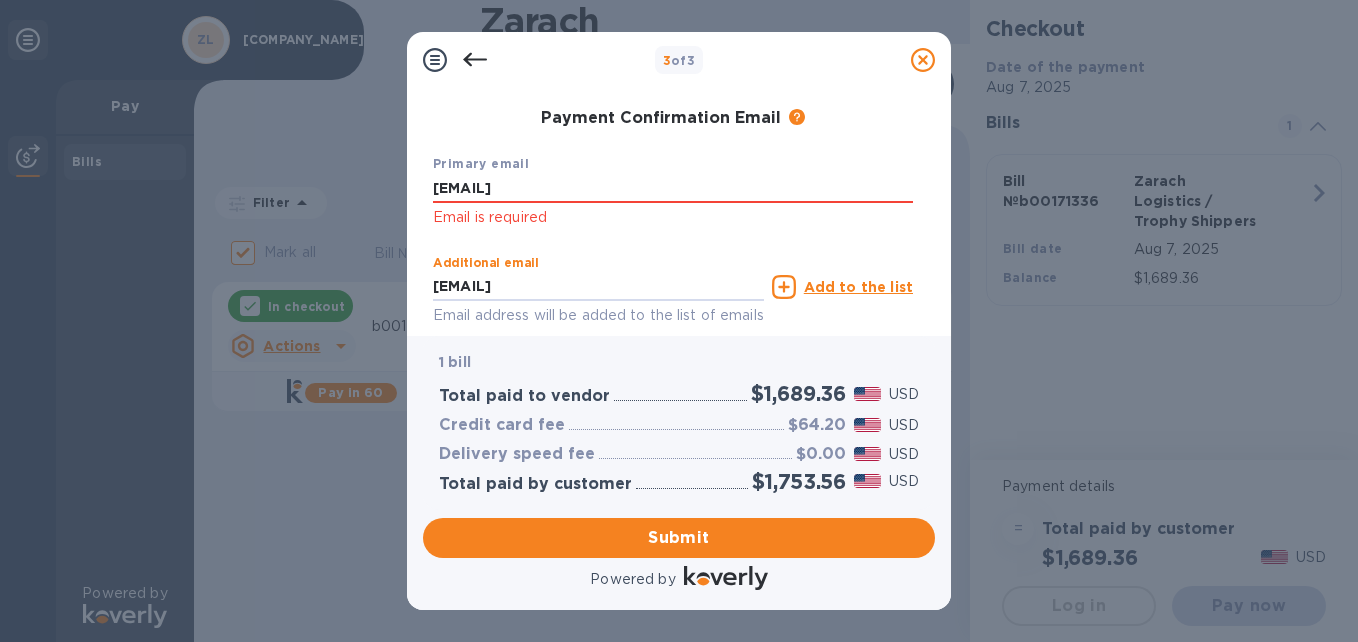 drag, startPoint x: 641, startPoint y: 281, endPoint x: 419, endPoint y: 273, distance: 222.1441 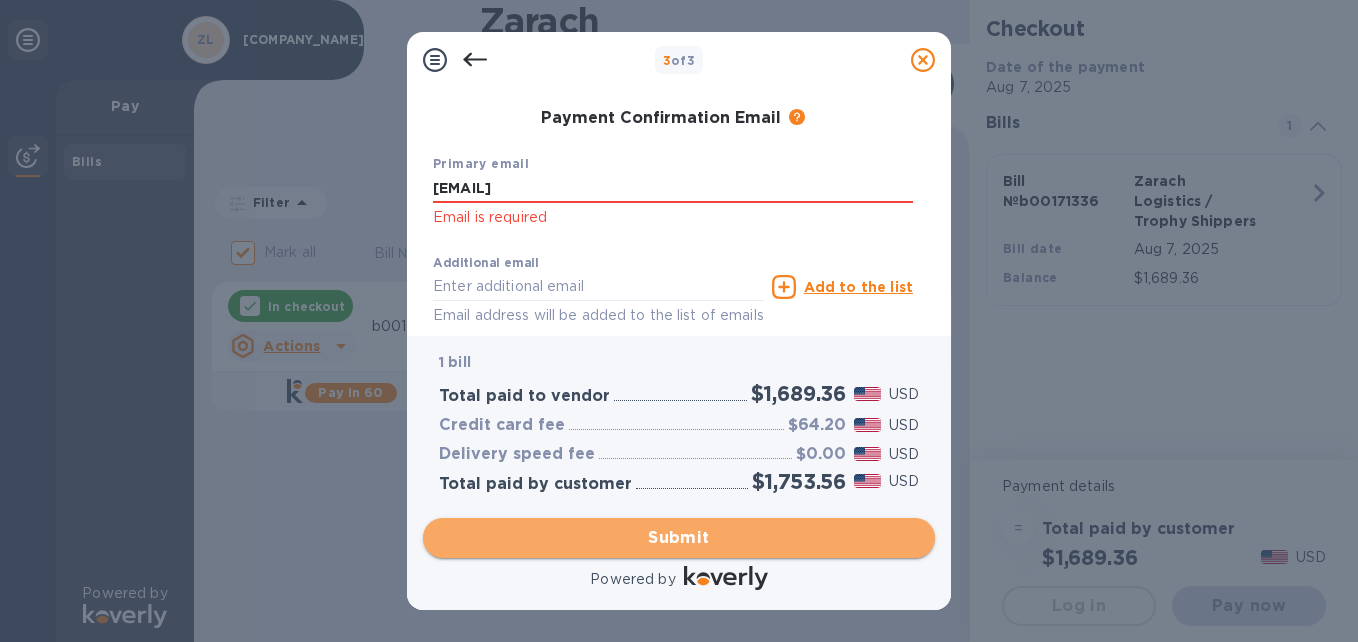 click on "Submit" at bounding box center (679, 538) 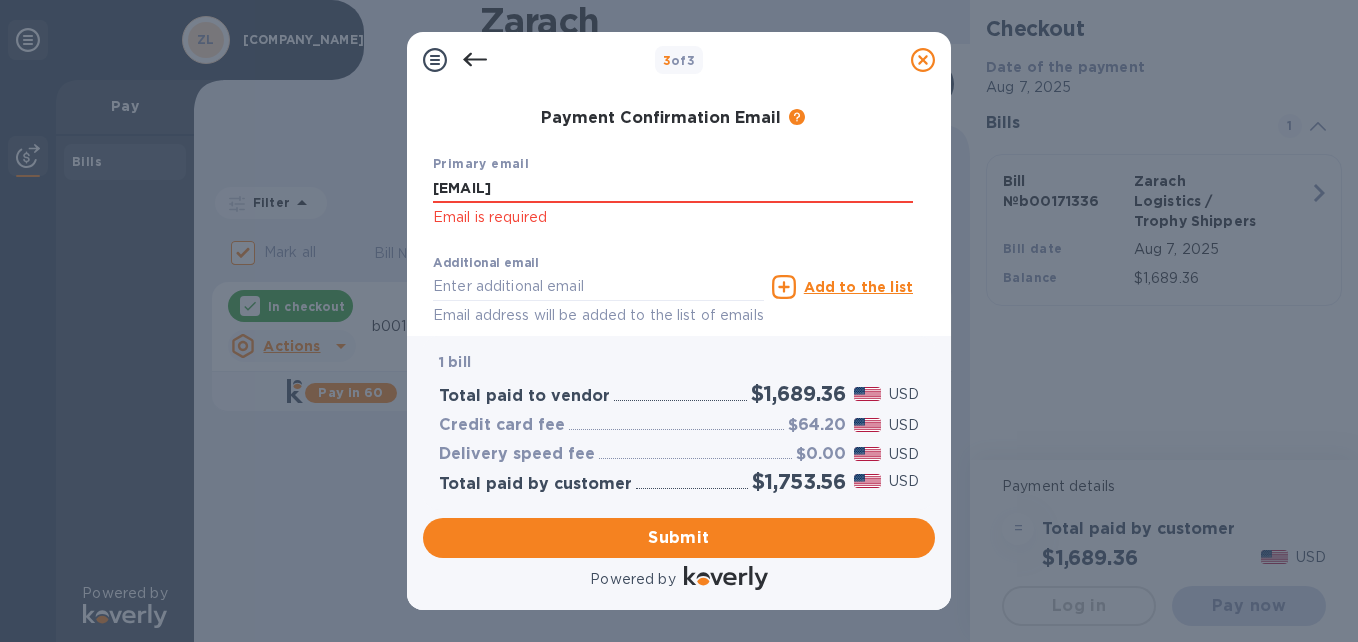 drag, startPoint x: 658, startPoint y: 187, endPoint x: 339, endPoint y: 202, distance: 319.35248 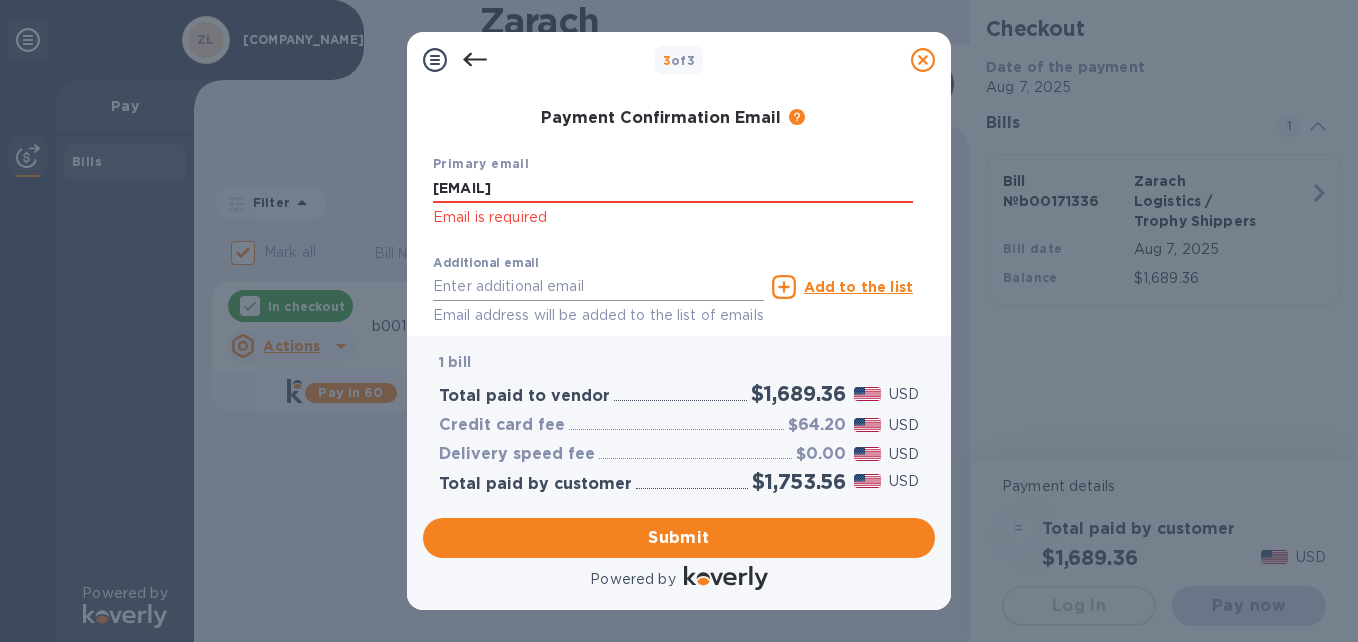 type on "[EMAIL]" 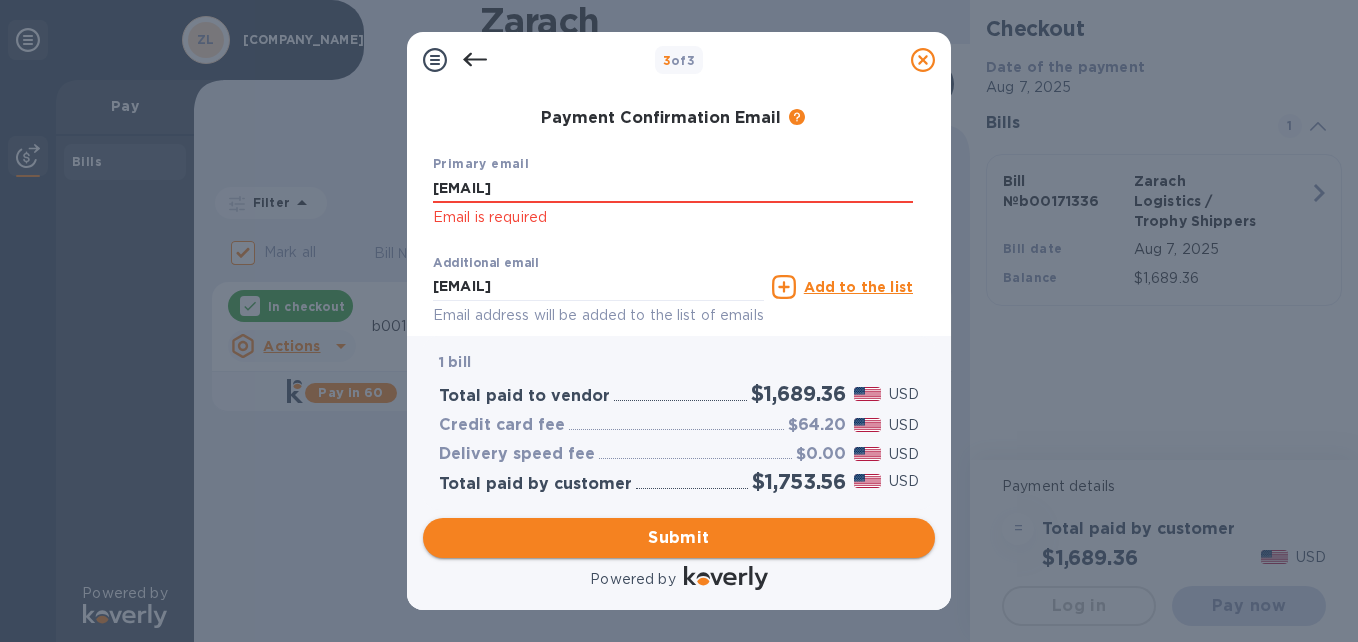 click on "Submit" at bounding box center (679, 538) 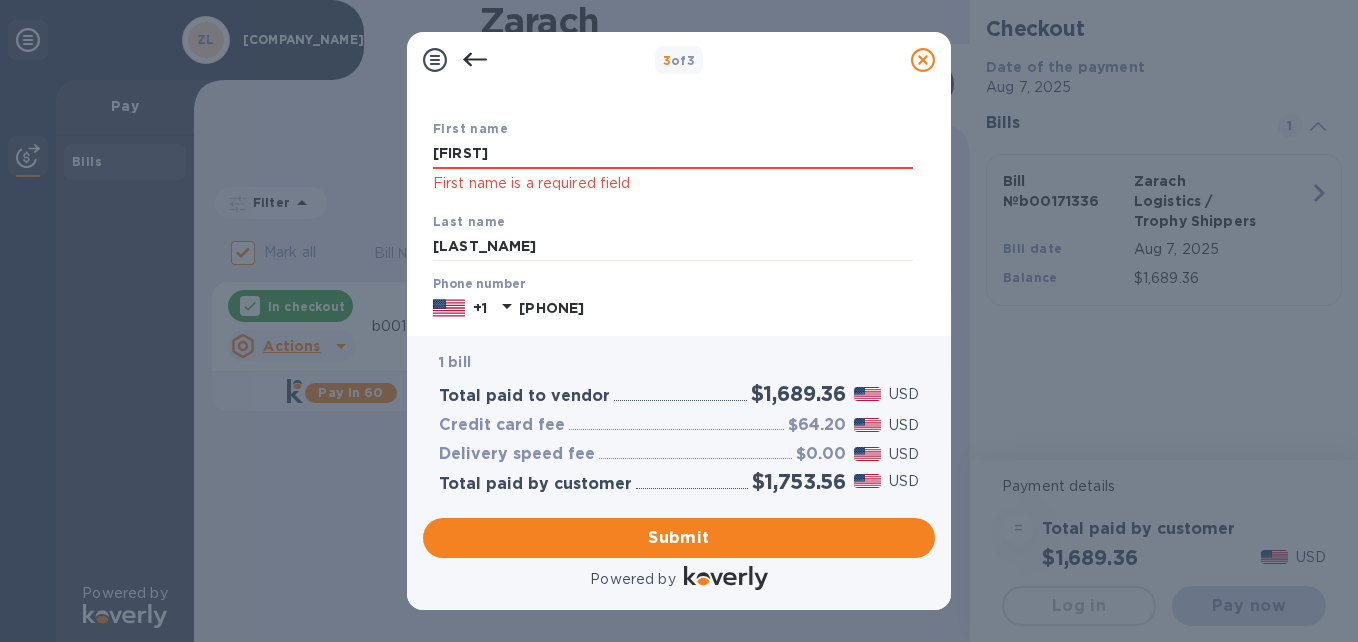 scroll, scrollTop: 61, scrollLeft: 0, axis: vertical 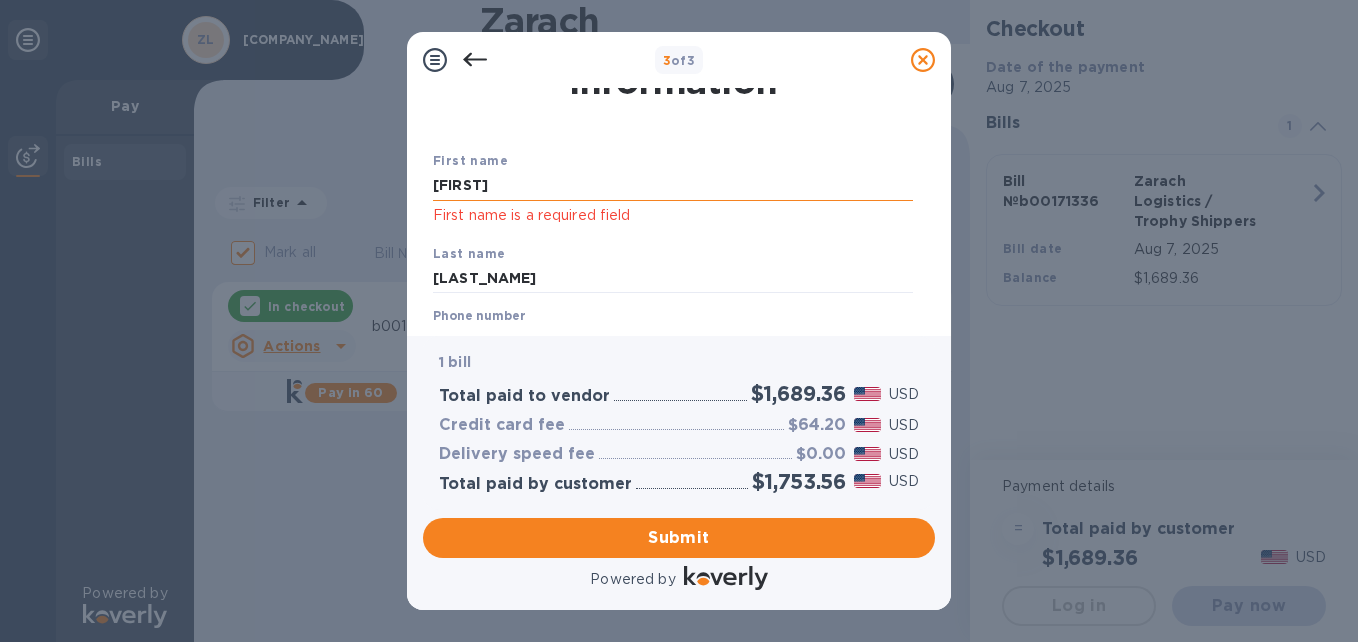 click on "[FIRST]" at bounding box center (673, 186) 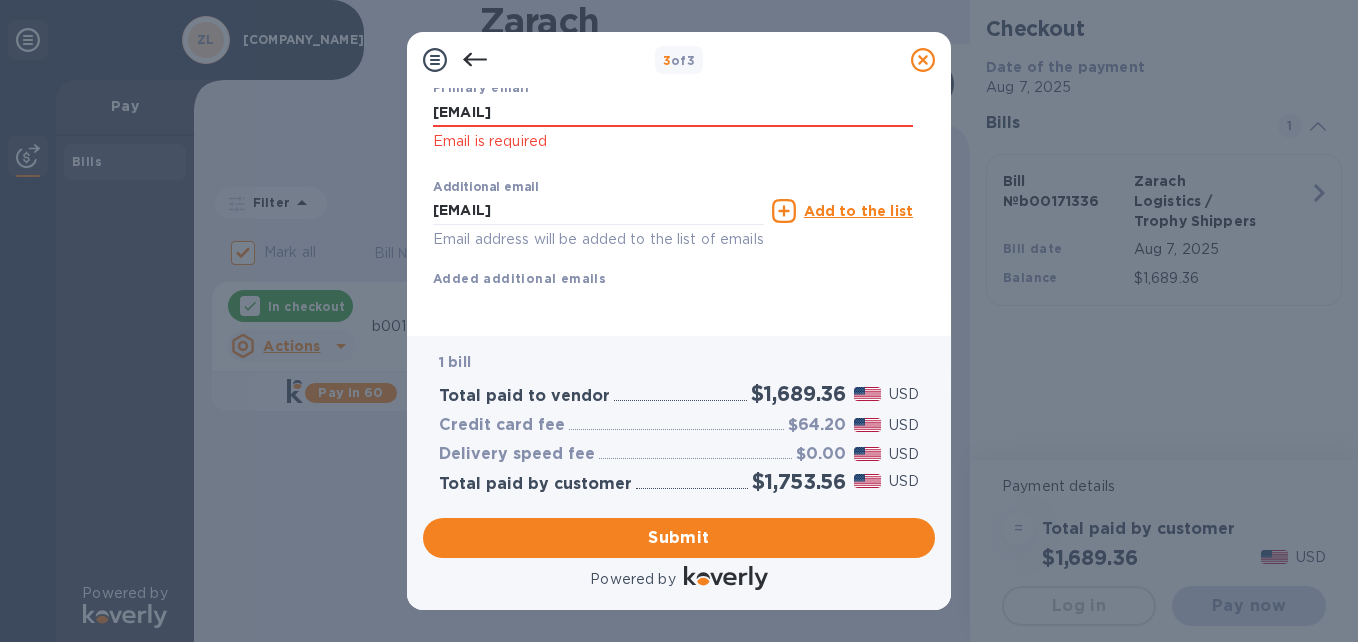 scroll, scrollTop: 436, scrollLeft: 0, axis: vertical 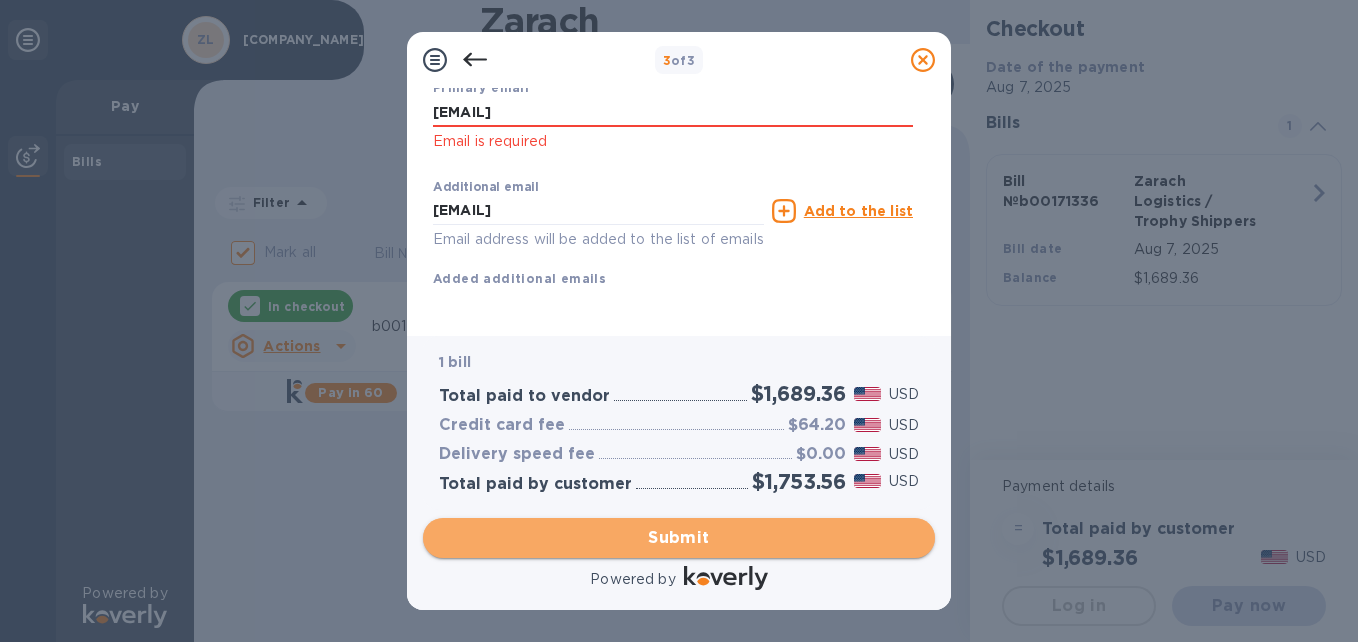 click on "Submit" at bounding box center (679, 538) 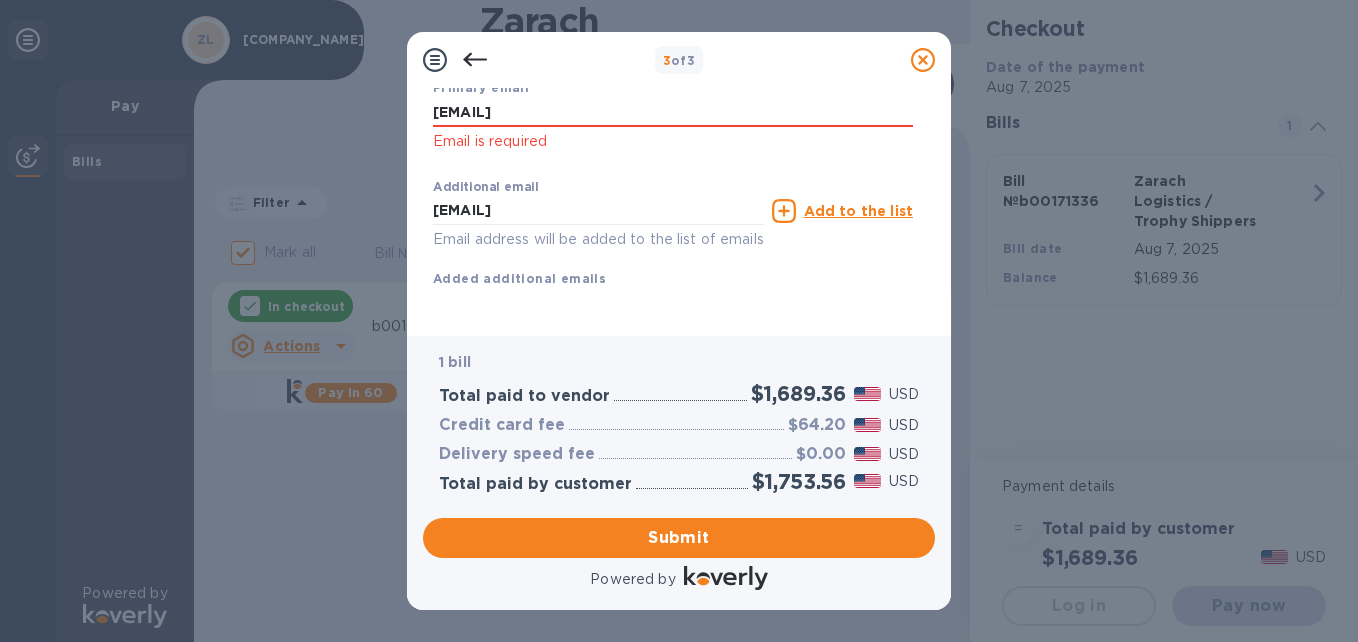 drag, startPoint x: 925, startPoint y: 279, endPoint x: 920, endPoint y: 245, distance: 34.36568 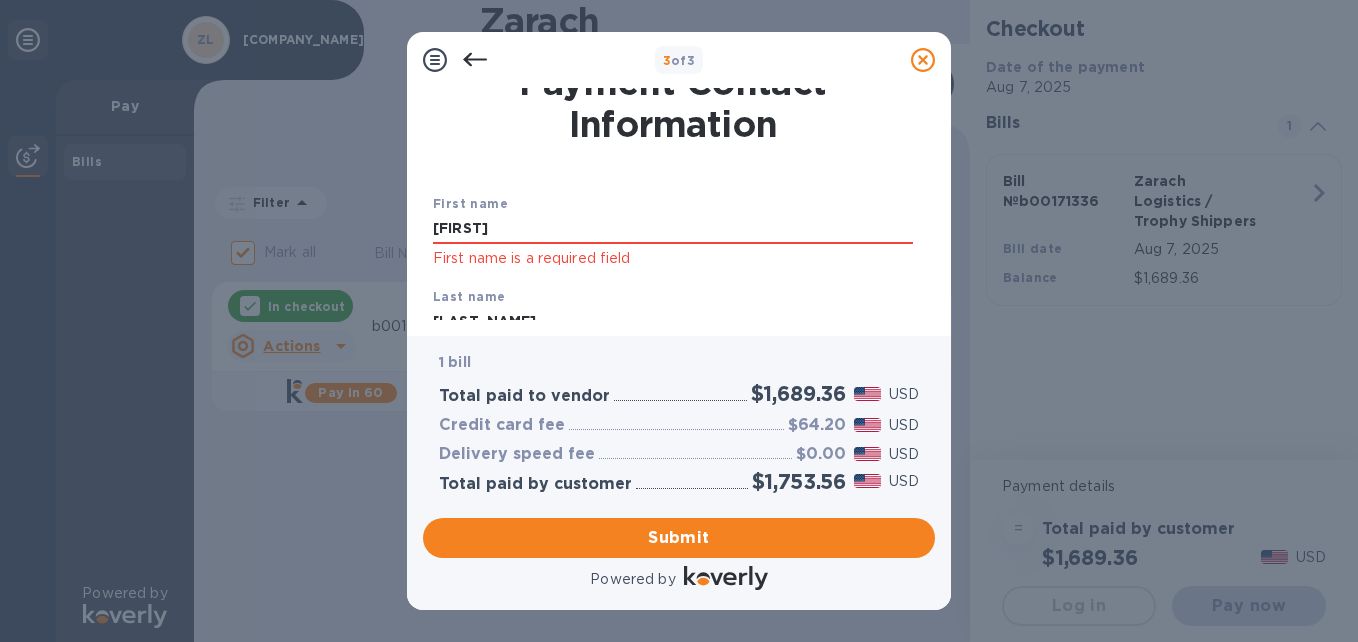 scroll, scrollTop: 0, scrollLeft: 0, axis: both 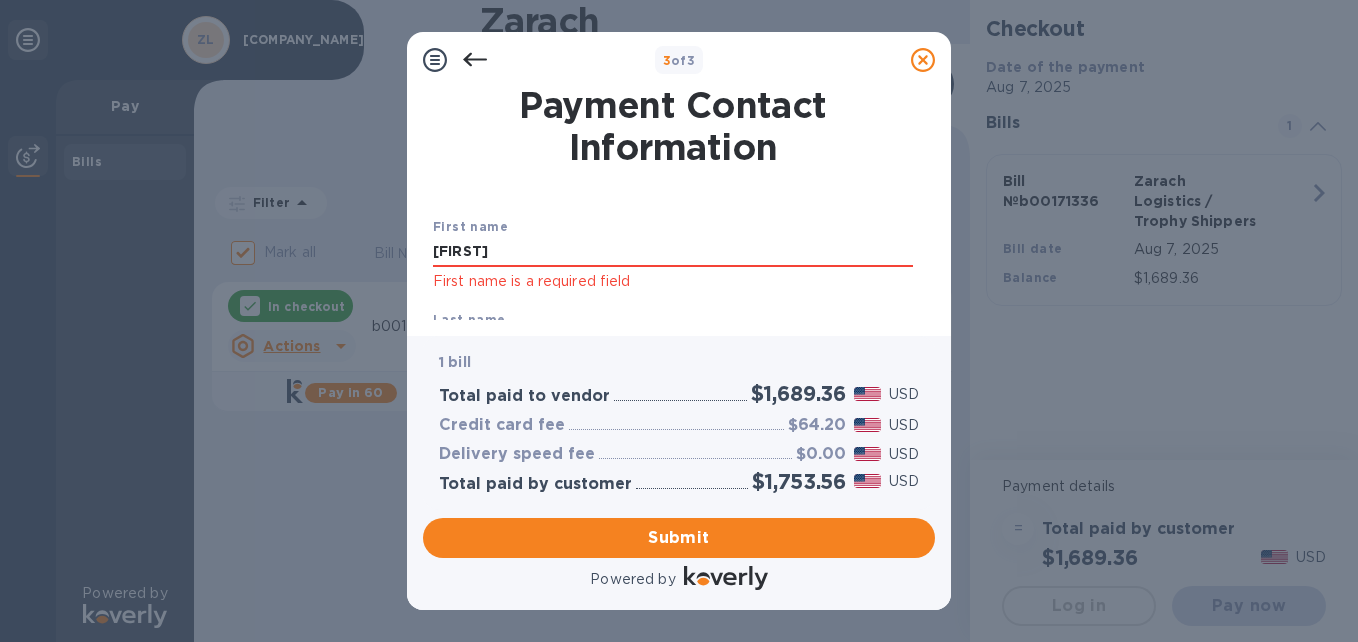 click 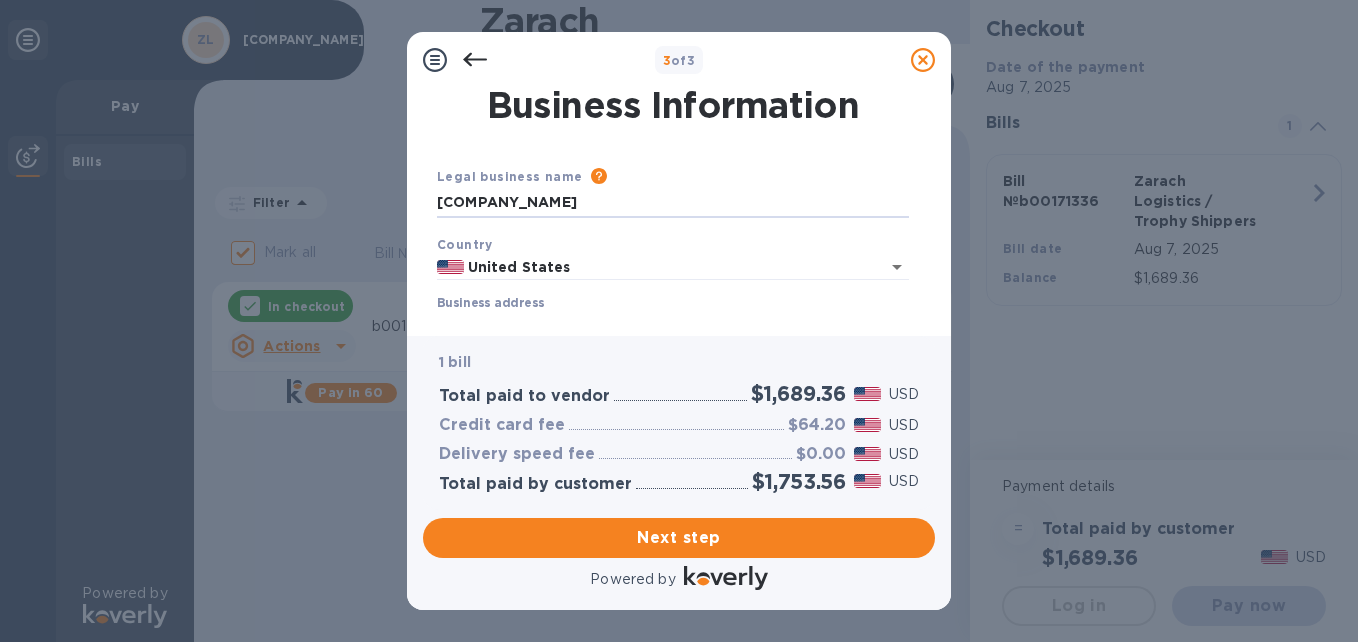 drag, startPoint x: 568, startPoint y: 192, endPoint x: 404, endPoint y: 206, distance: 164.59648 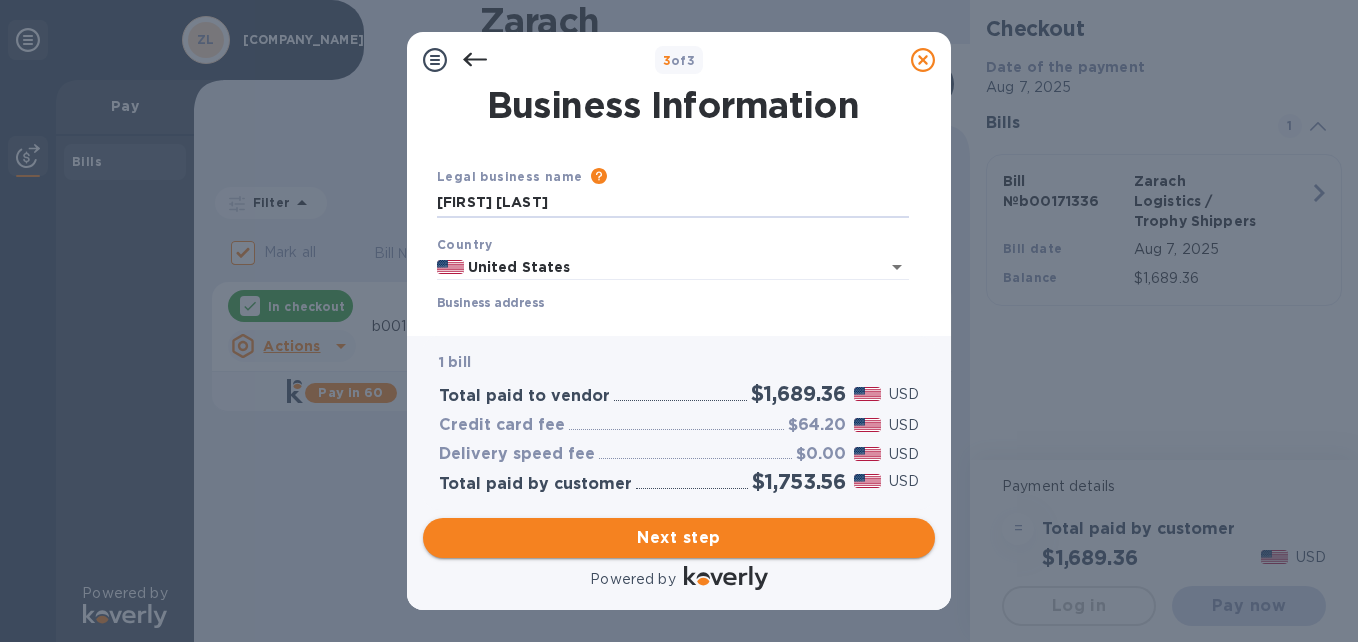 type on "[FIRST] [LAST]" 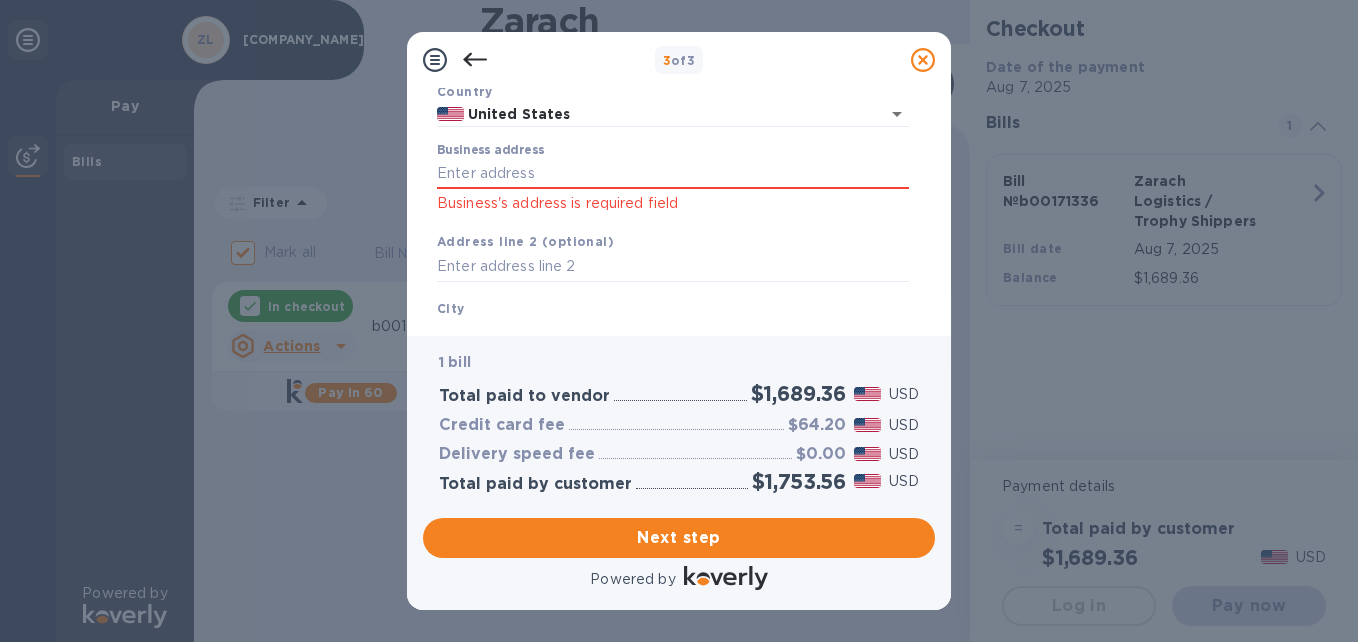 scroll, scrollTop: 142, scrollLeft: 0, axis: vertical 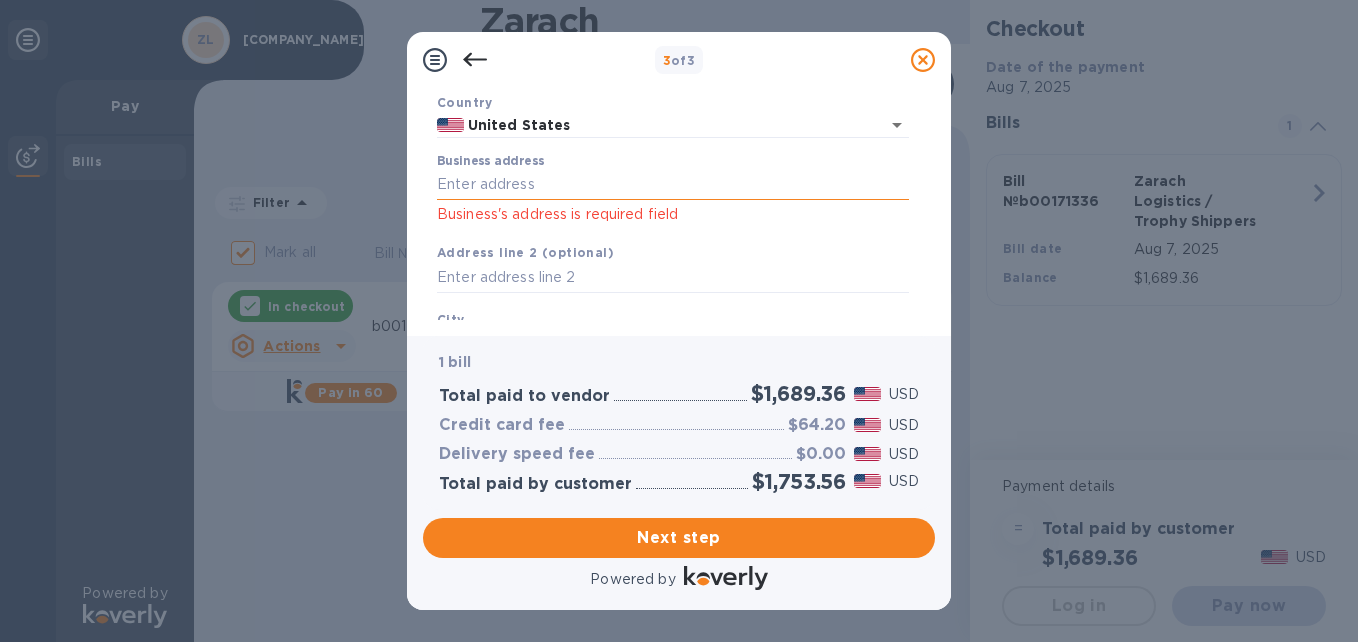 click on "Business address" at bounding box center [673, 185] 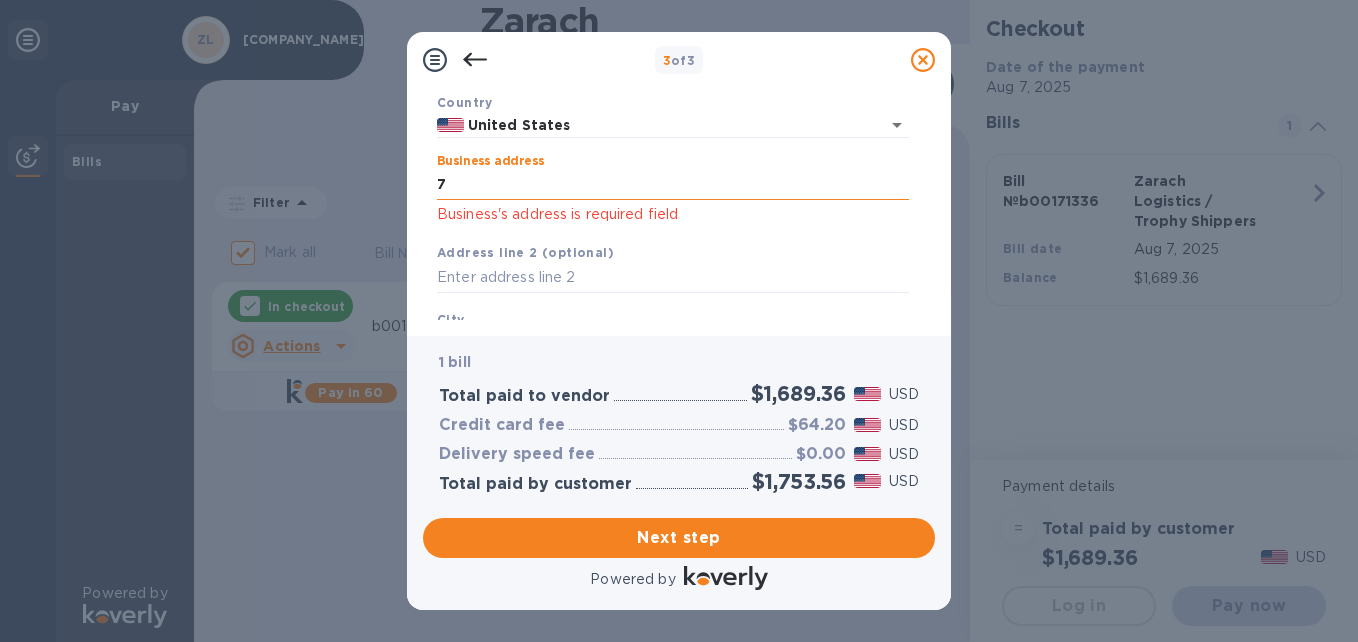 click on "7" at bounding box center (673, 185) 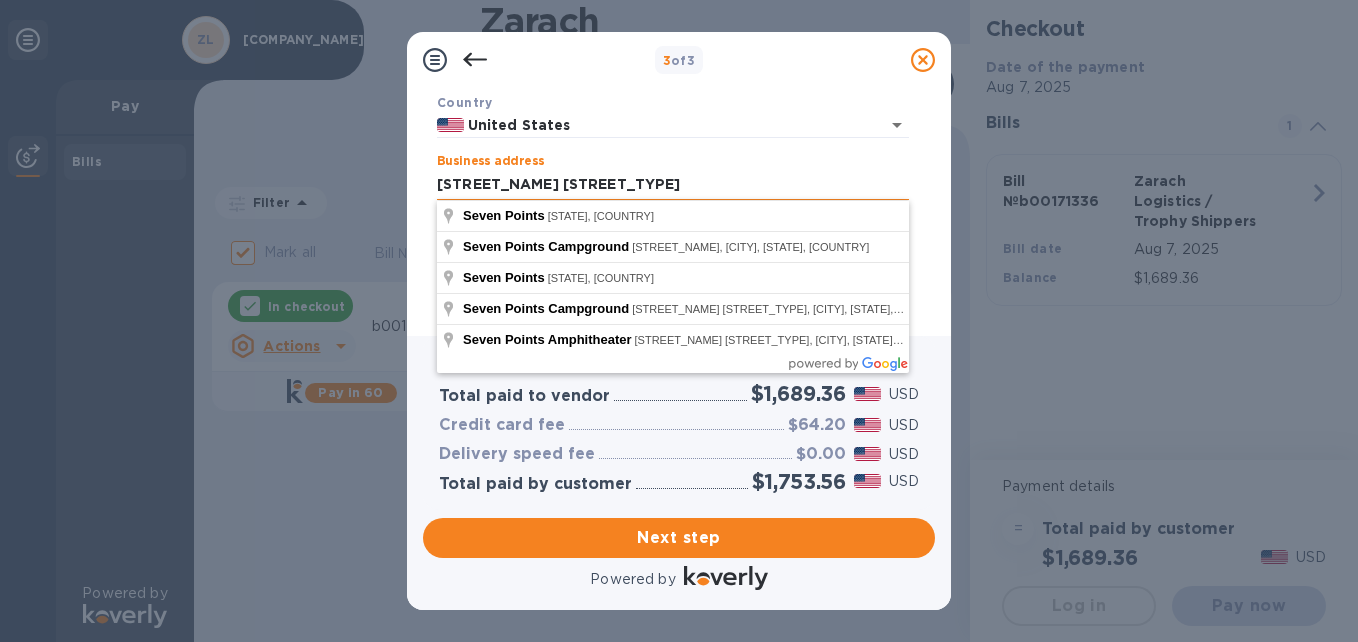 click on "[STREET_NAME] [STREET_TYPE]" at bounding box center [673, 185] 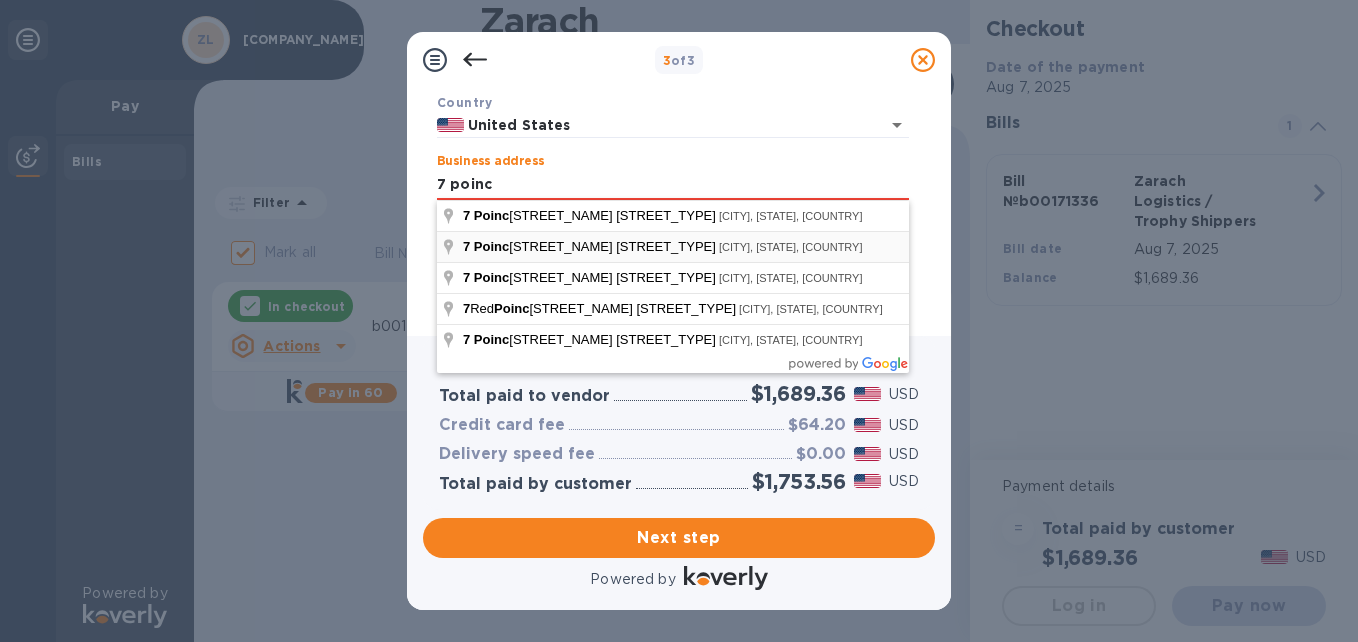 type on "[STREET_NAME] [STREET_TYPE]" 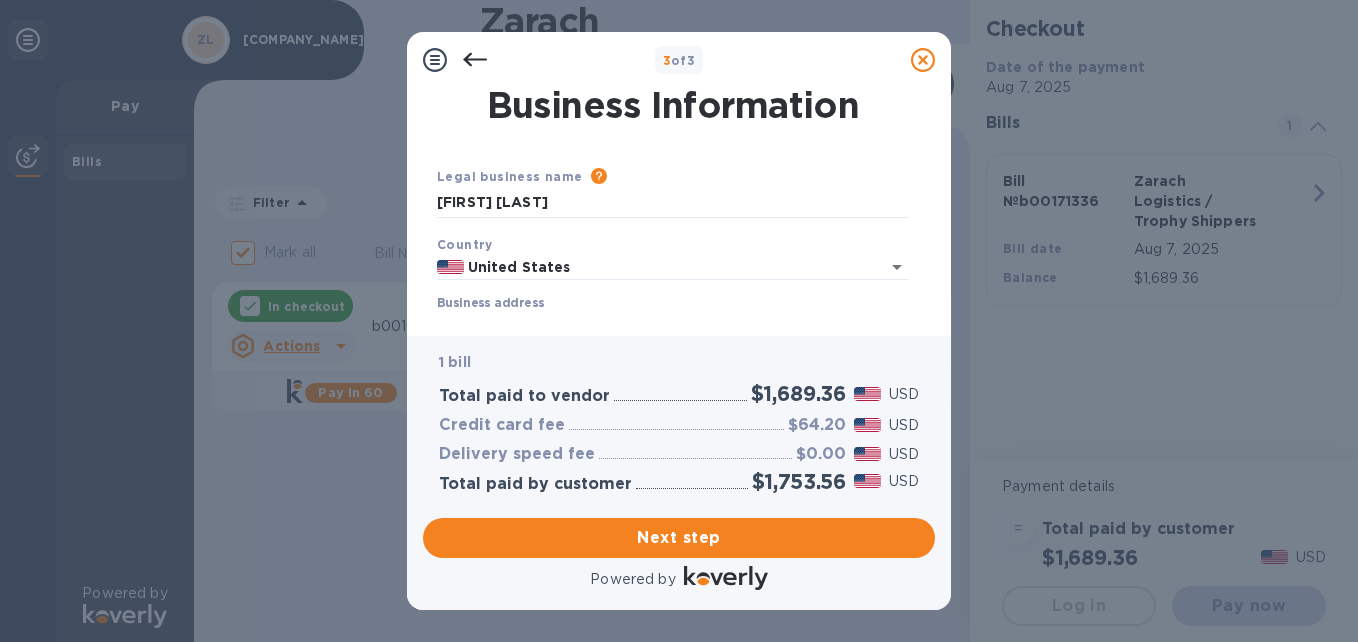 scroll, scrollTop: 71, scrollLeft: 0, axis: vertical 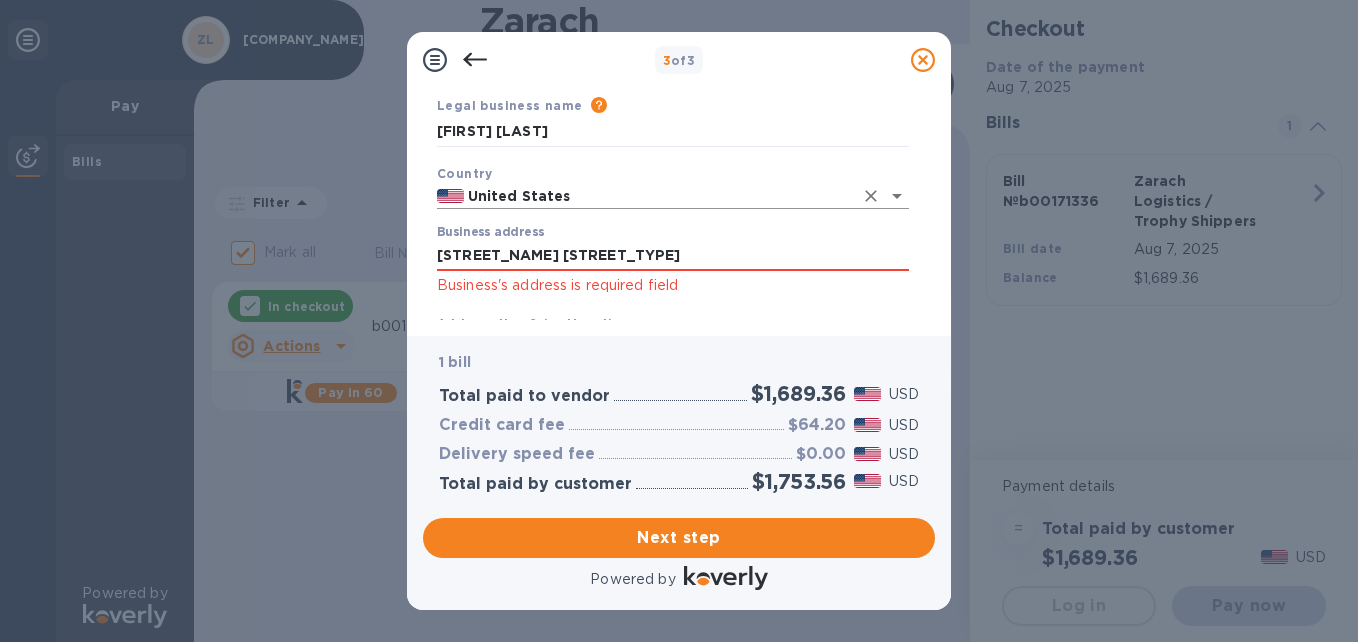 click on "United States" at bounding box center [658, 196] 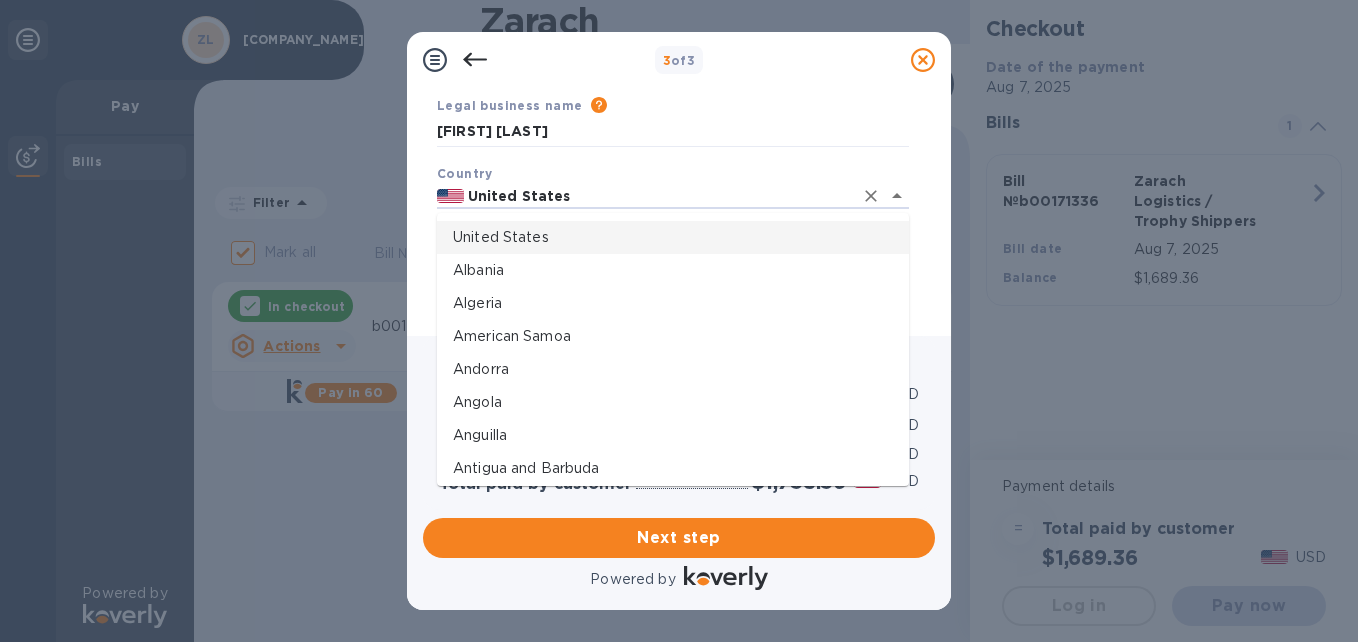click on "United States" at bounding box center (673, 237) 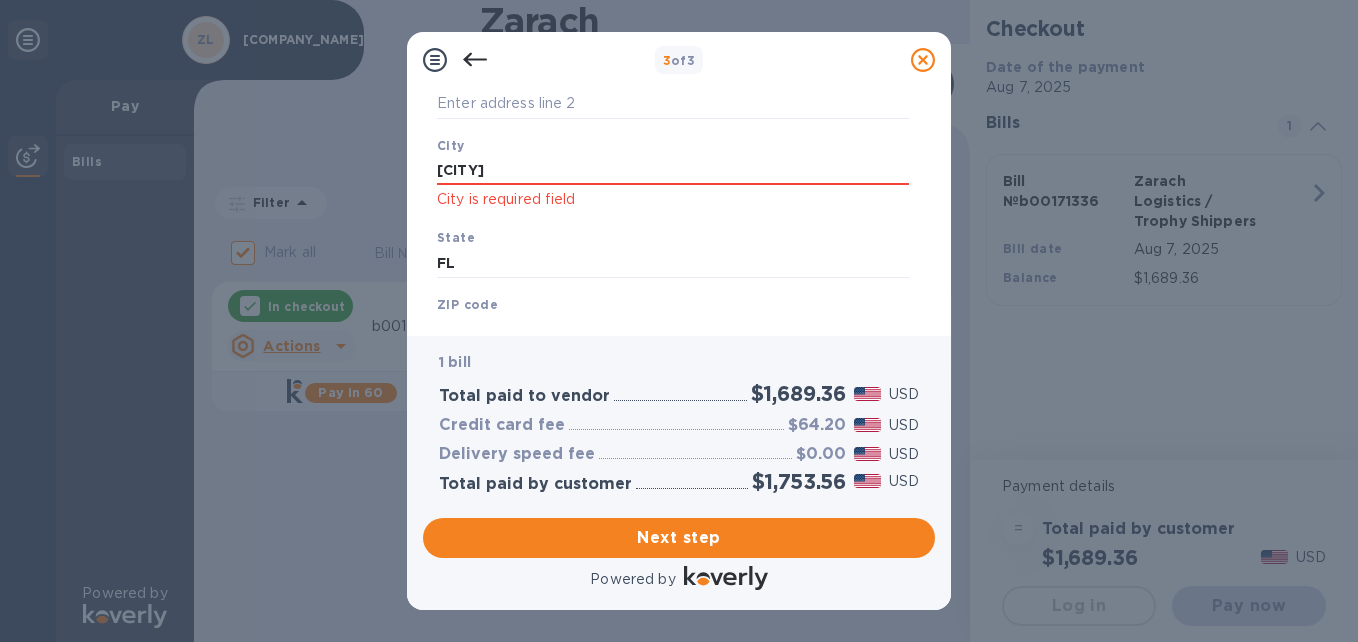 scroll, scrollTop: 317, scrollLeft: 0, axis: vertical 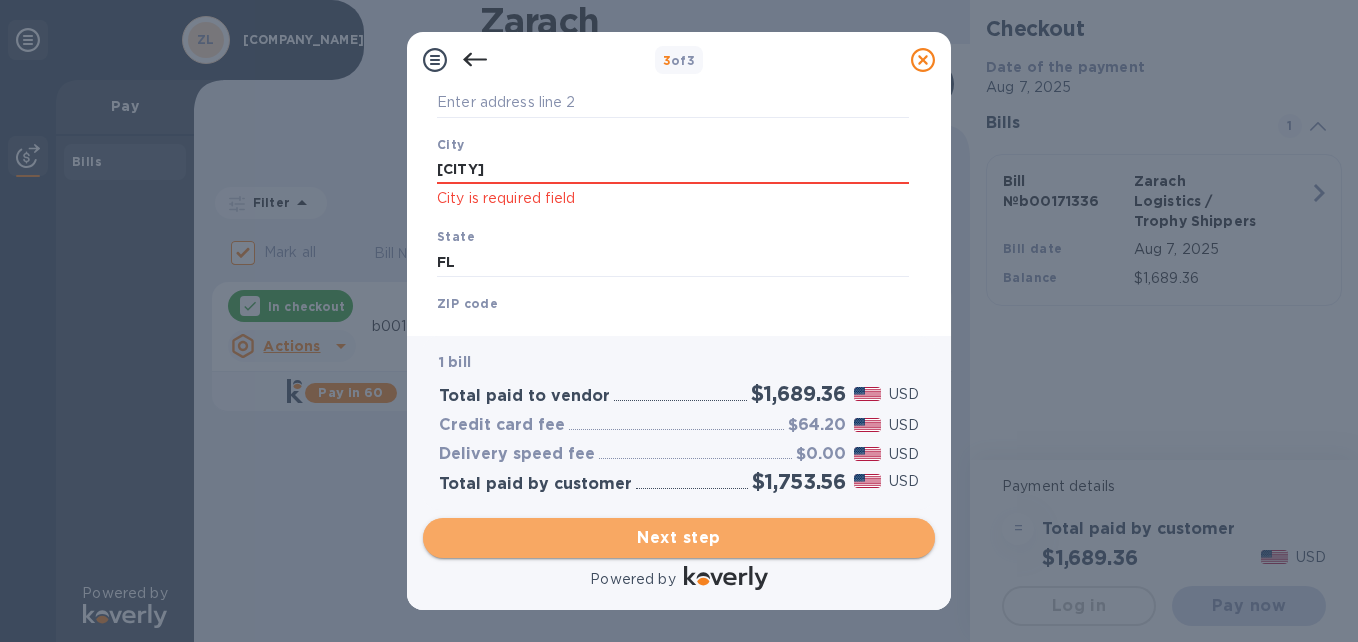 click on "Next step" at bounding box center (679, 538) 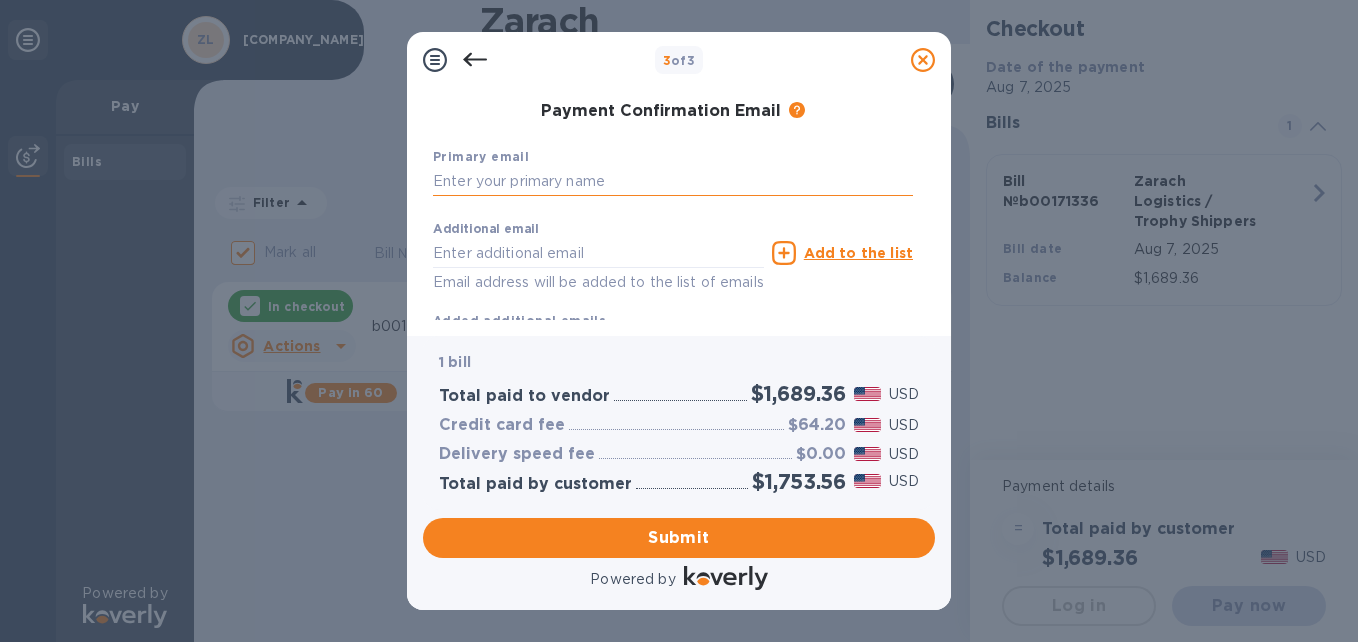 click at bounding box center [673, 182] 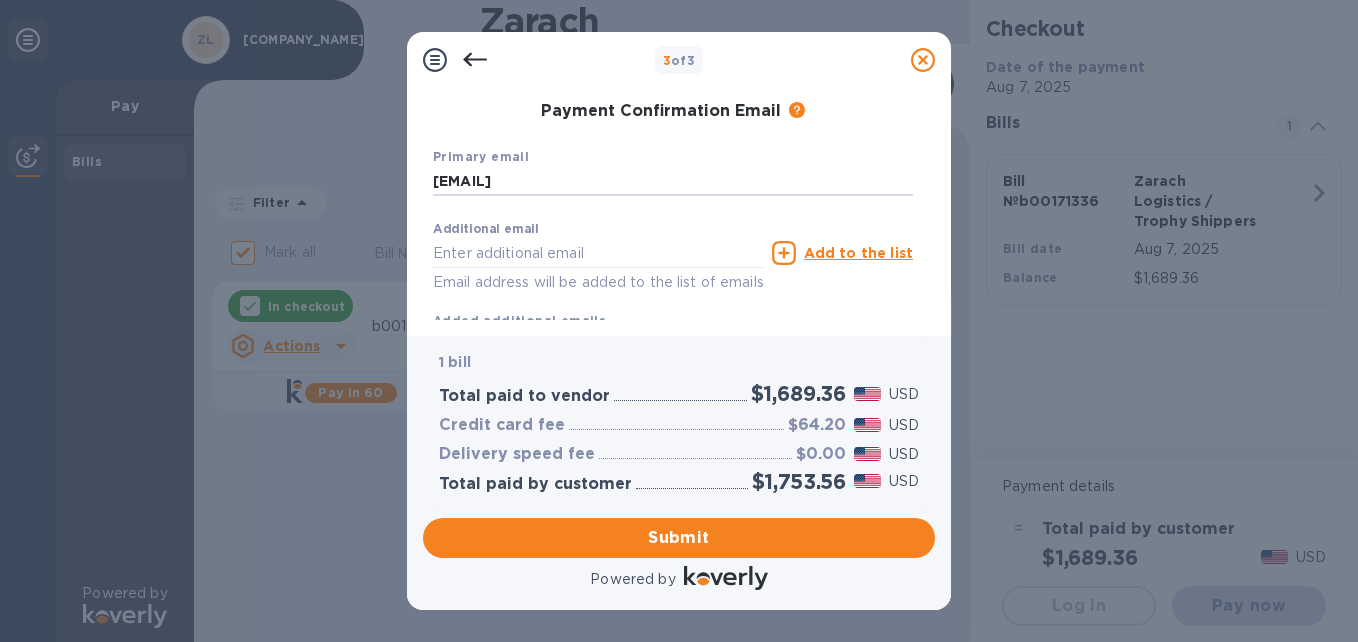 scroll, scrollTop: 383, scrollLeft: 0, axis: vertical 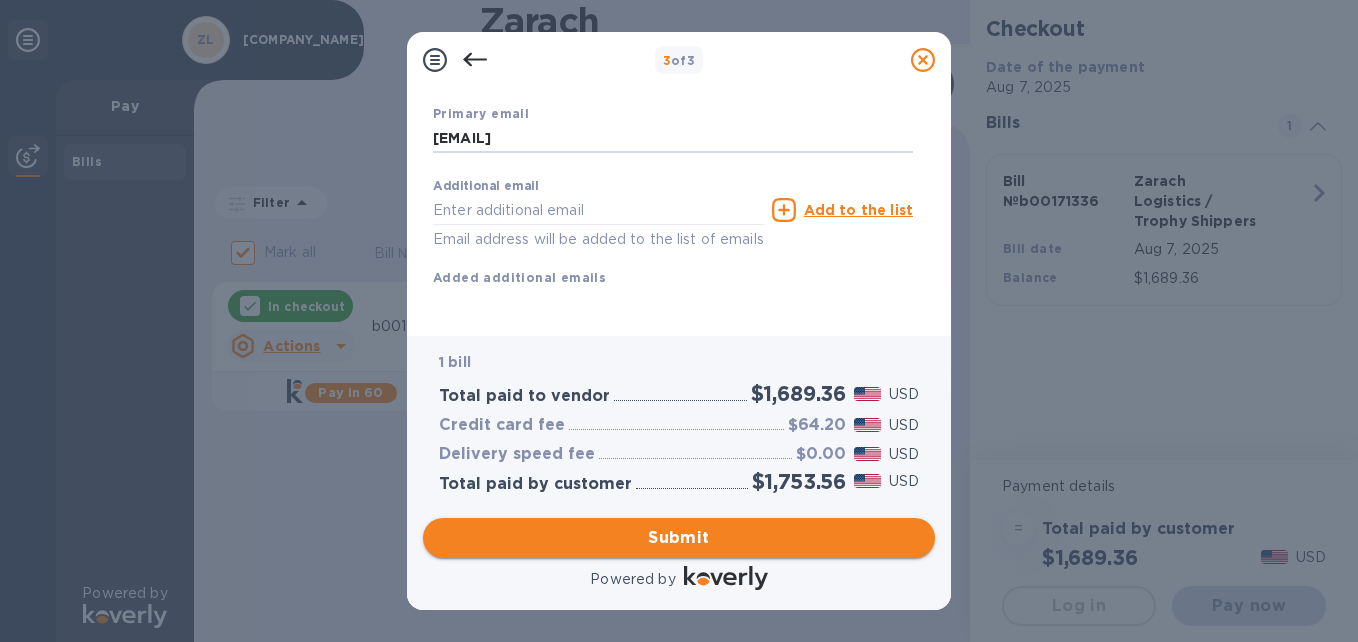 type on "[EMAIL]" 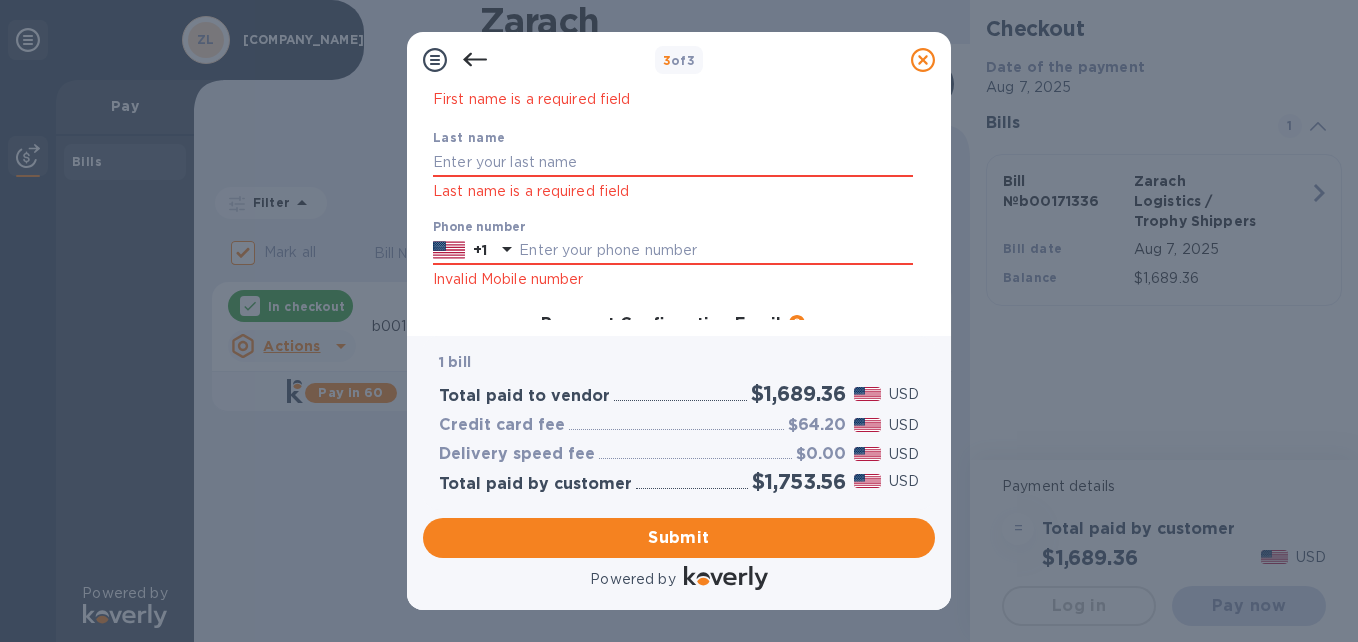 scroll, scrollTop: 181, scrollLeft: 0, axis: vertical 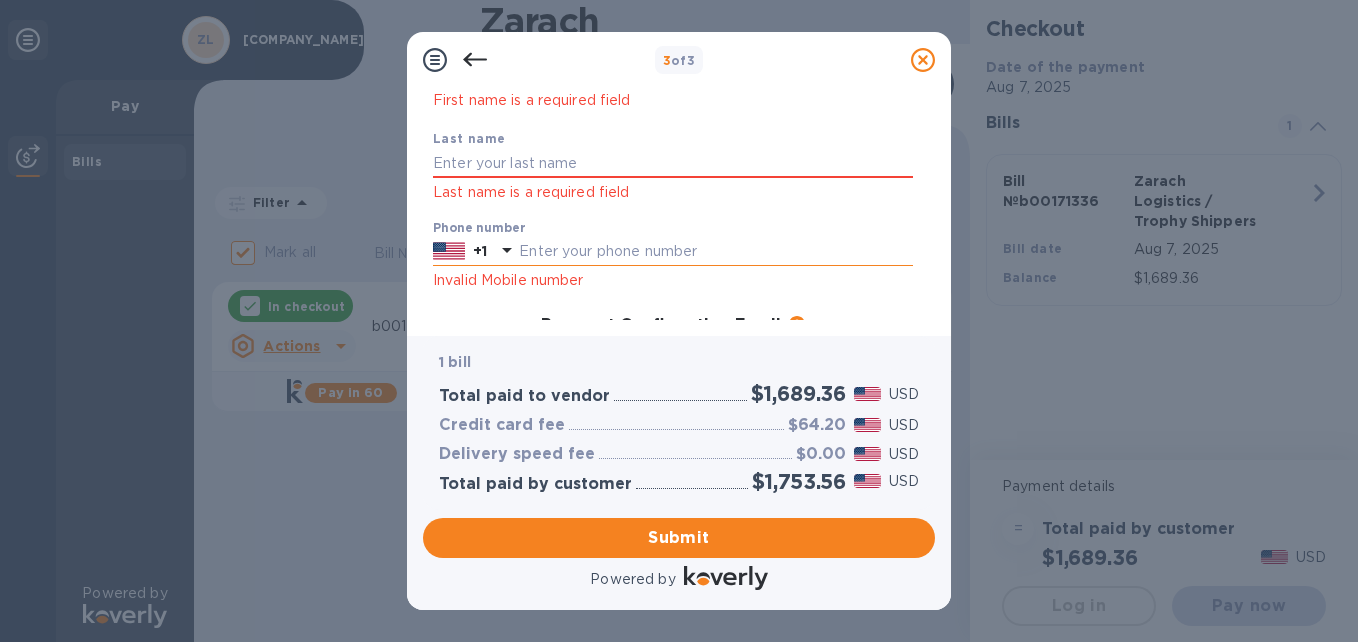 click at bounding box center [716, 252] 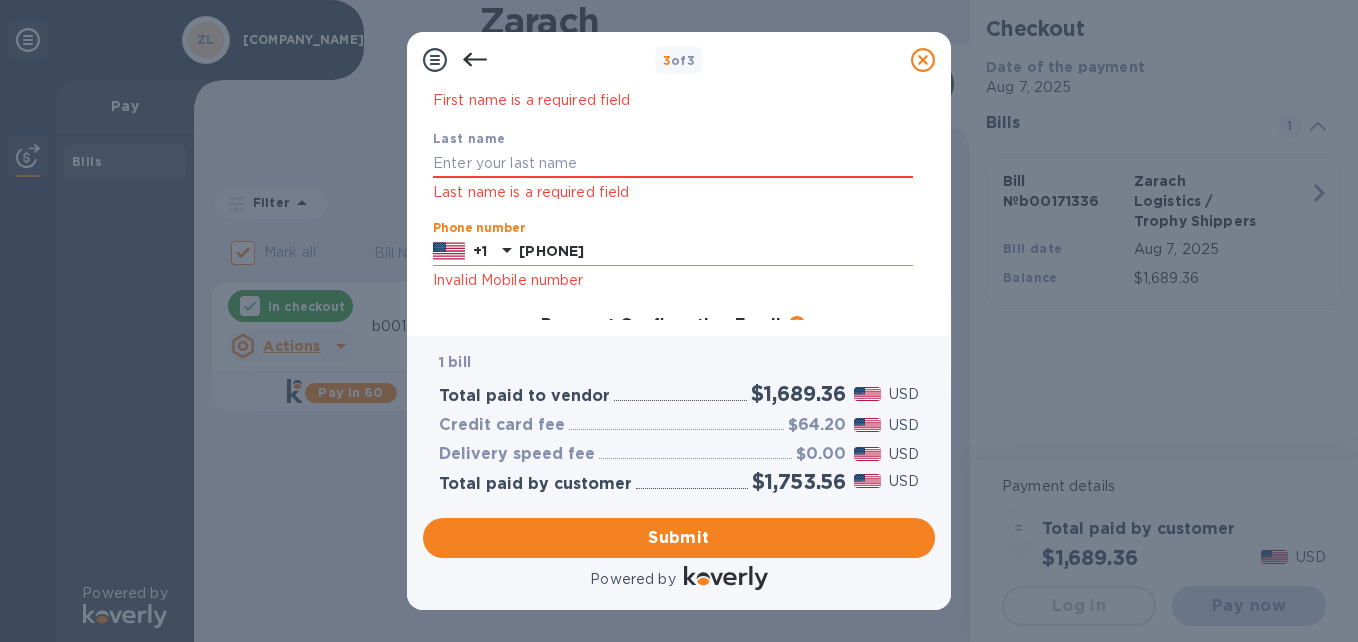 scroll, scrollTop: 124, scrollLeft: 0, axis: vertical 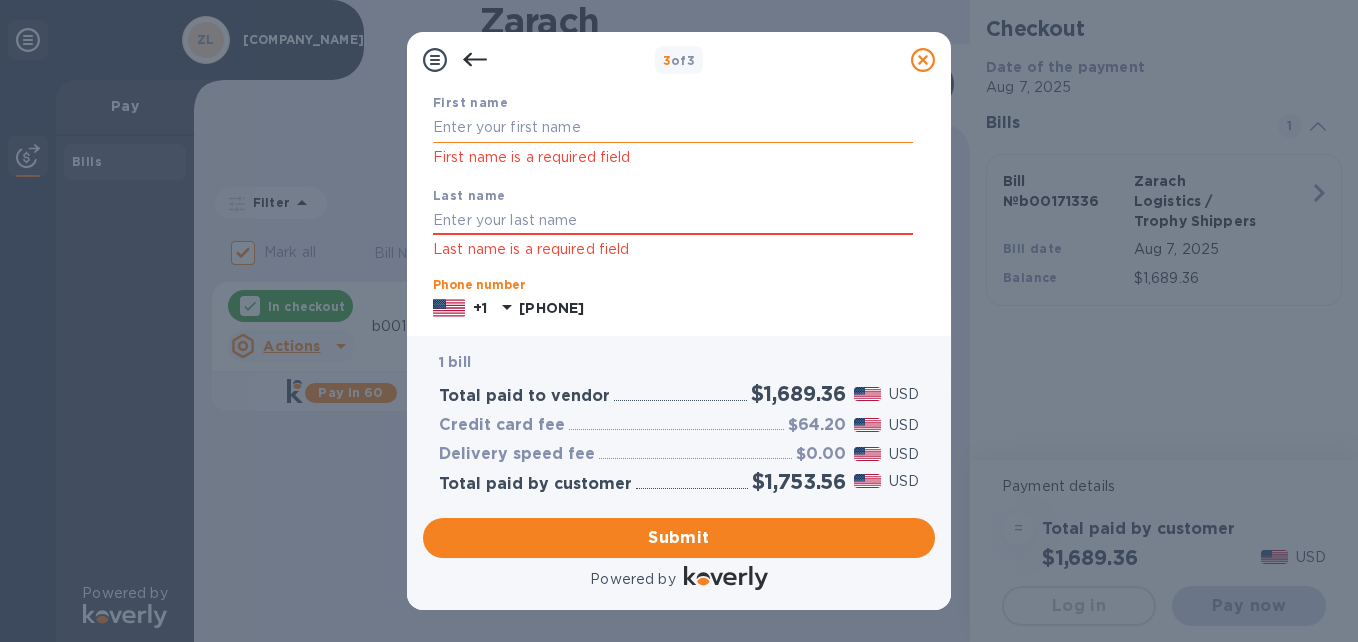type on "[PHONE]" 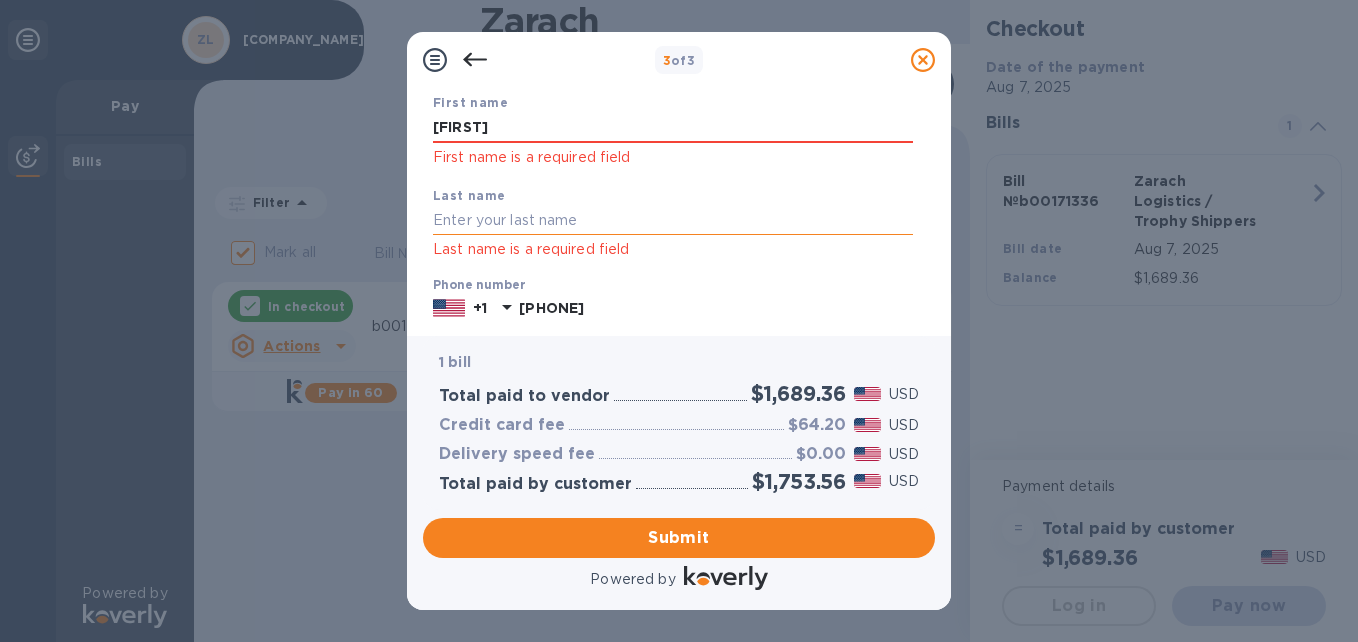 type on "[FIRST]" 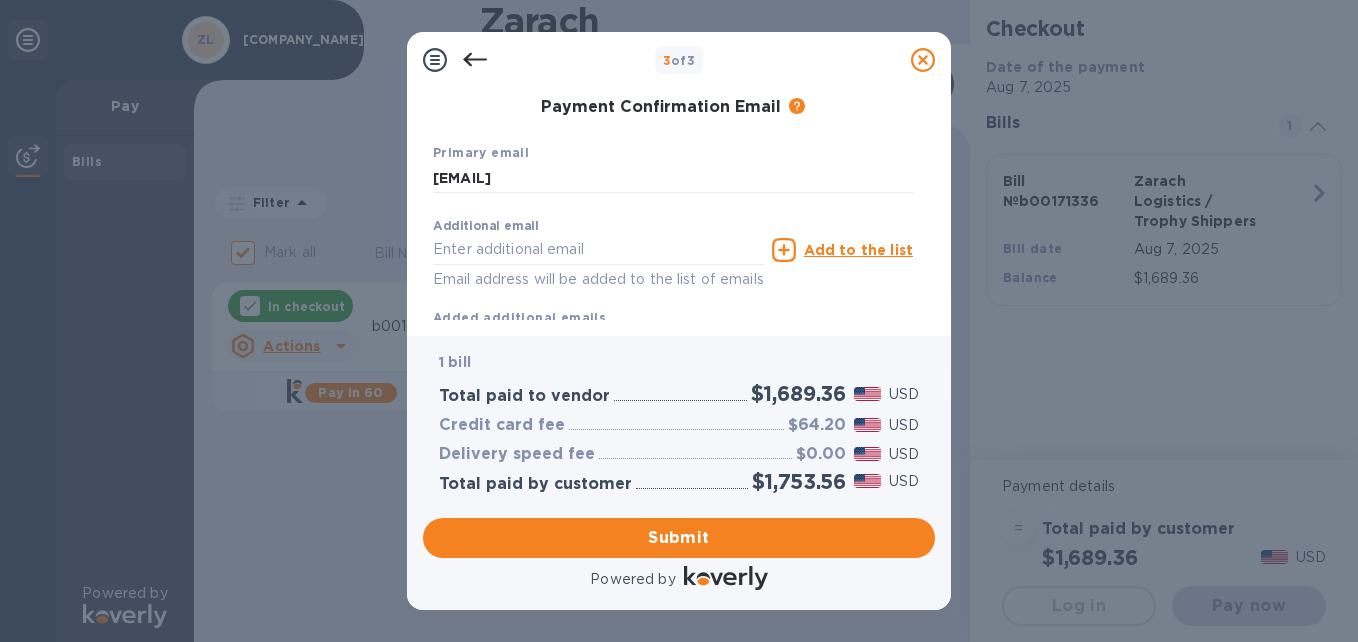 scroll, scrollTop: 462, scrollLeft: 0, axis: vertical 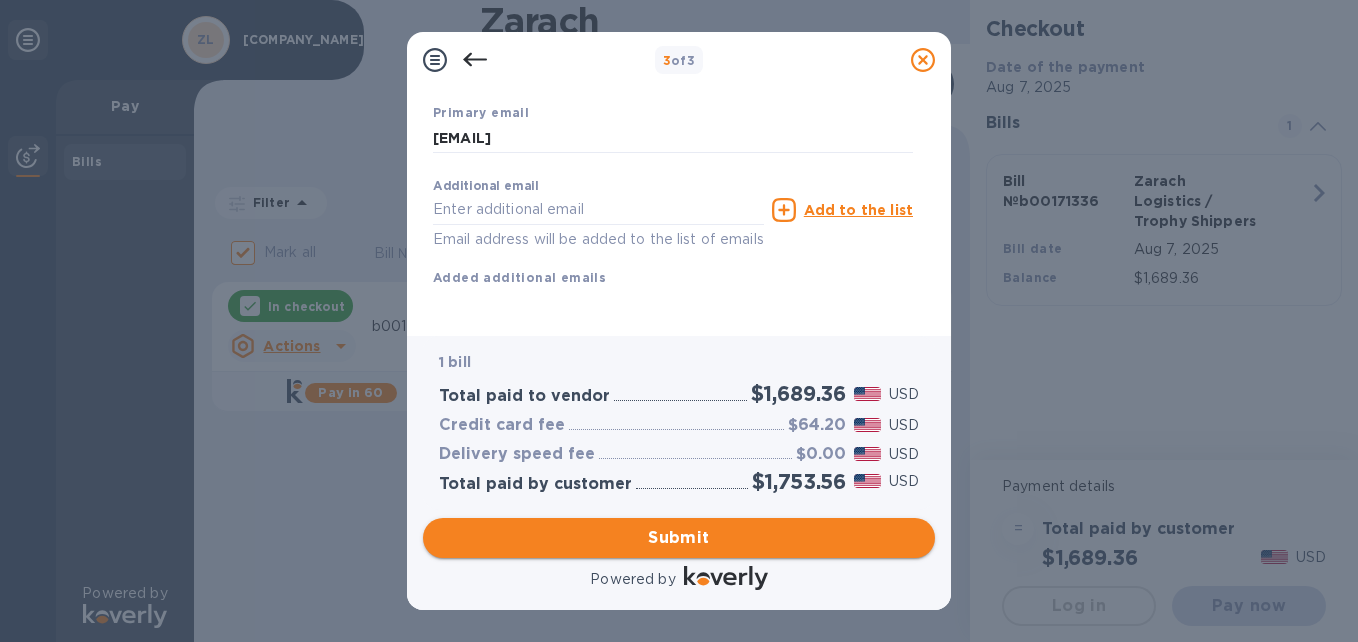 type on "[LAST_NAME]" 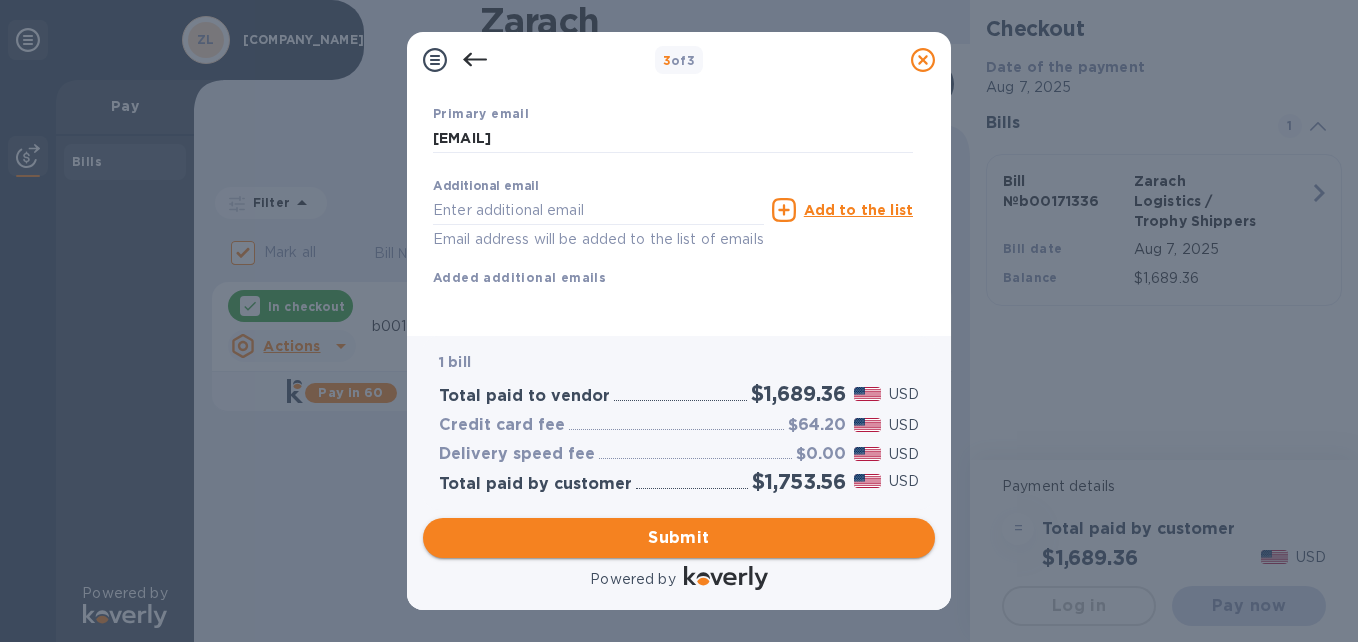 scroll, scrollTop: 383, scrollLeft: 0, axis: vertical 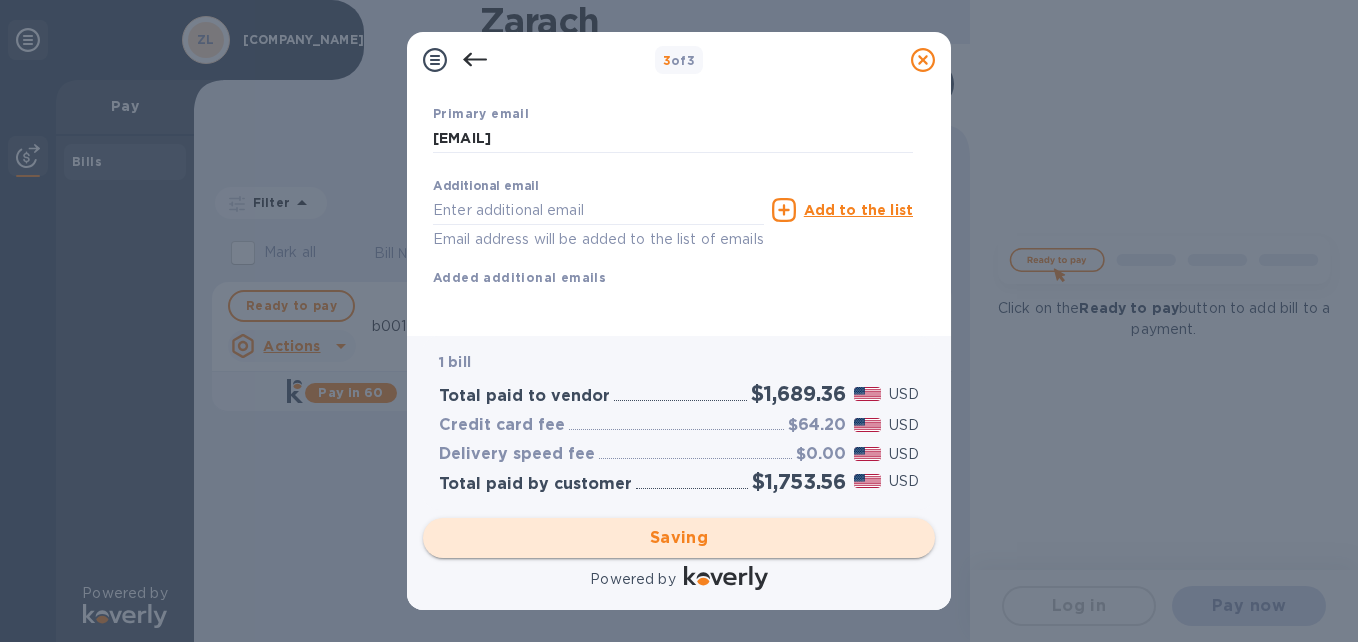 checkbox on "false" 